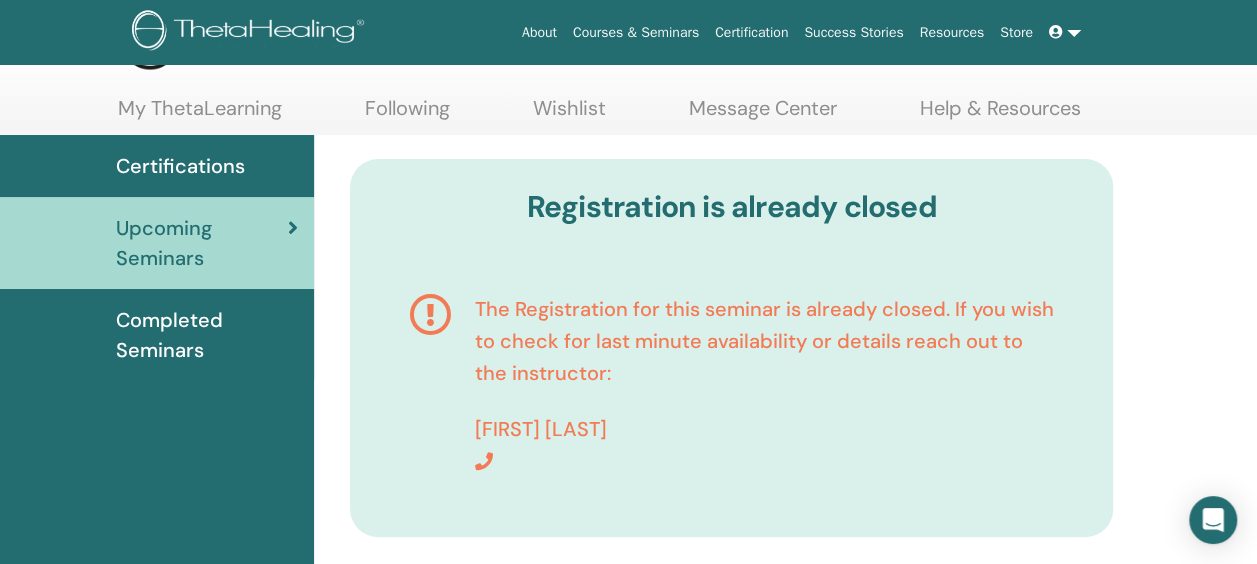 scroll, scrollTop: 120, scrollLeft: 0, axis: vertical 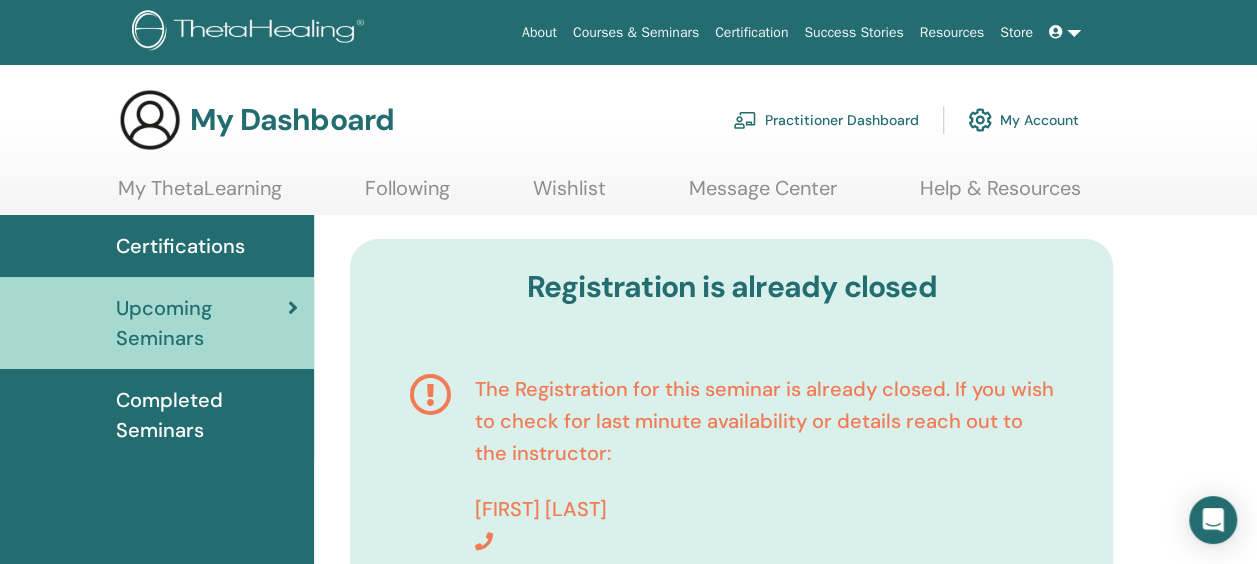 click on "My Account" at bounding box center (1023, 120) 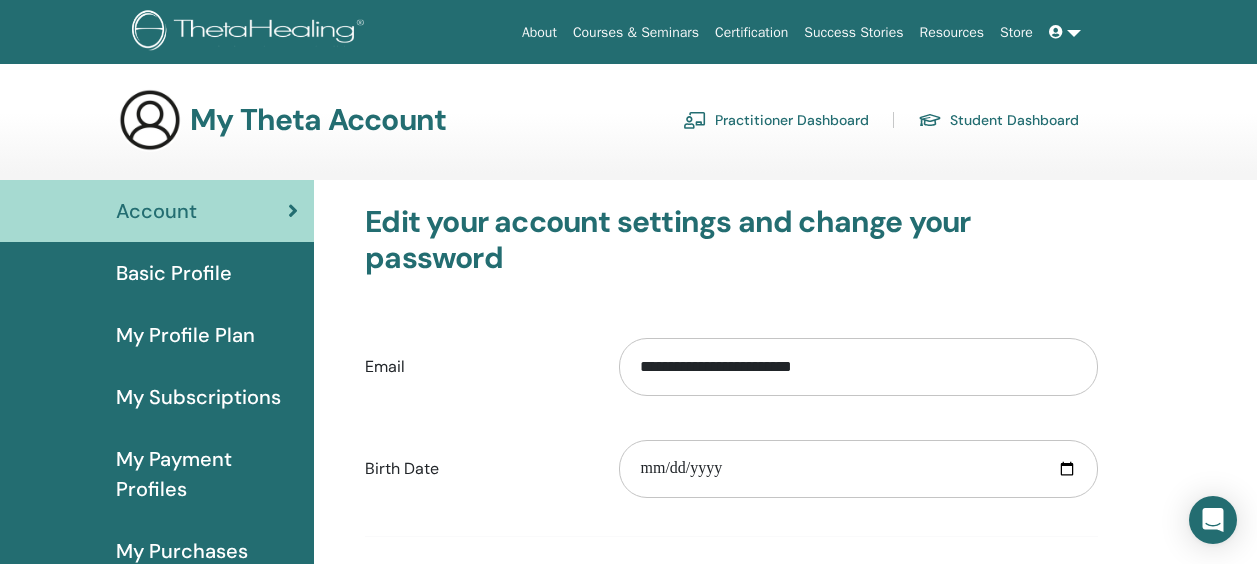scroll, scrollTop: 0, scrollLeft: 0, axis: both 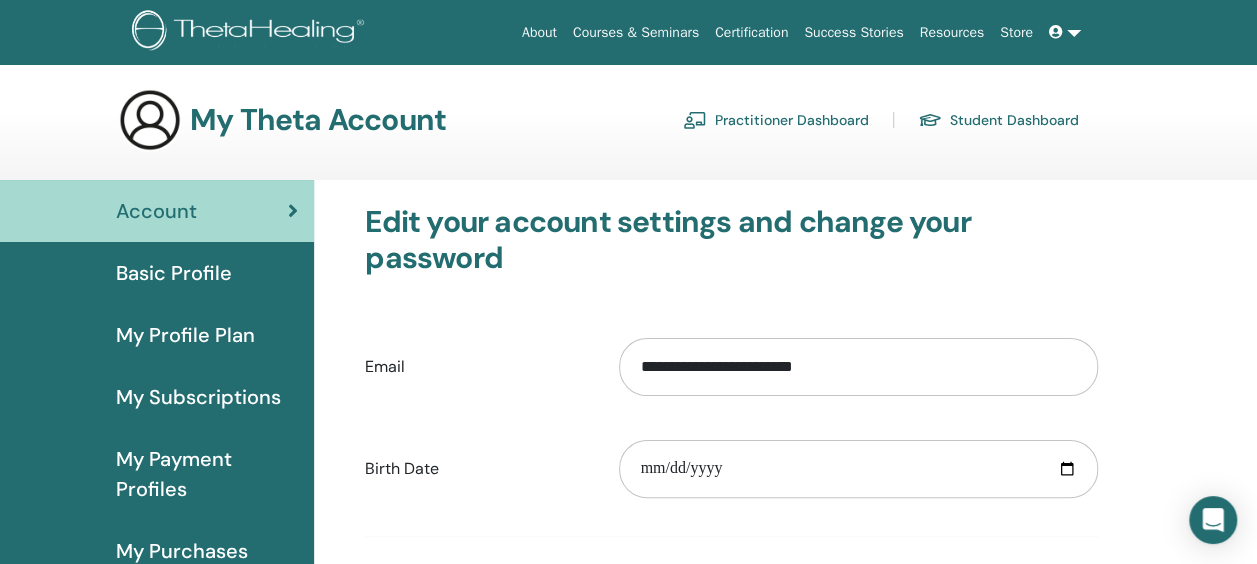 click on "Practitioner Dashboard" at bounding box center (776, 120) 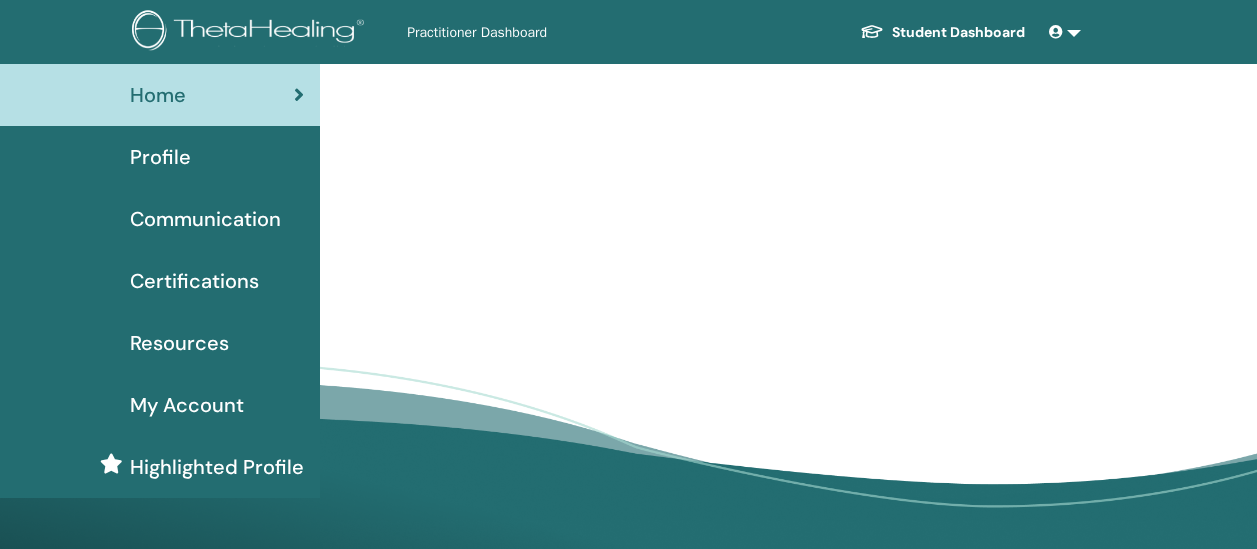scroll, scrollTop: 0, scrollLeft: 0, axis: both 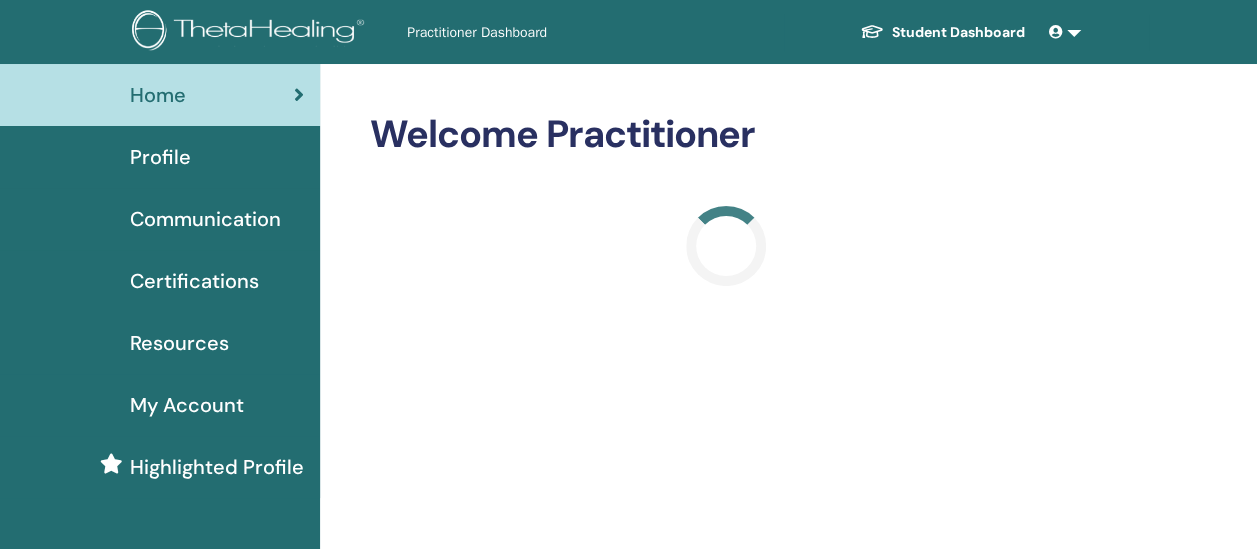 click on "Certifications" at bounding box center (194, 281) 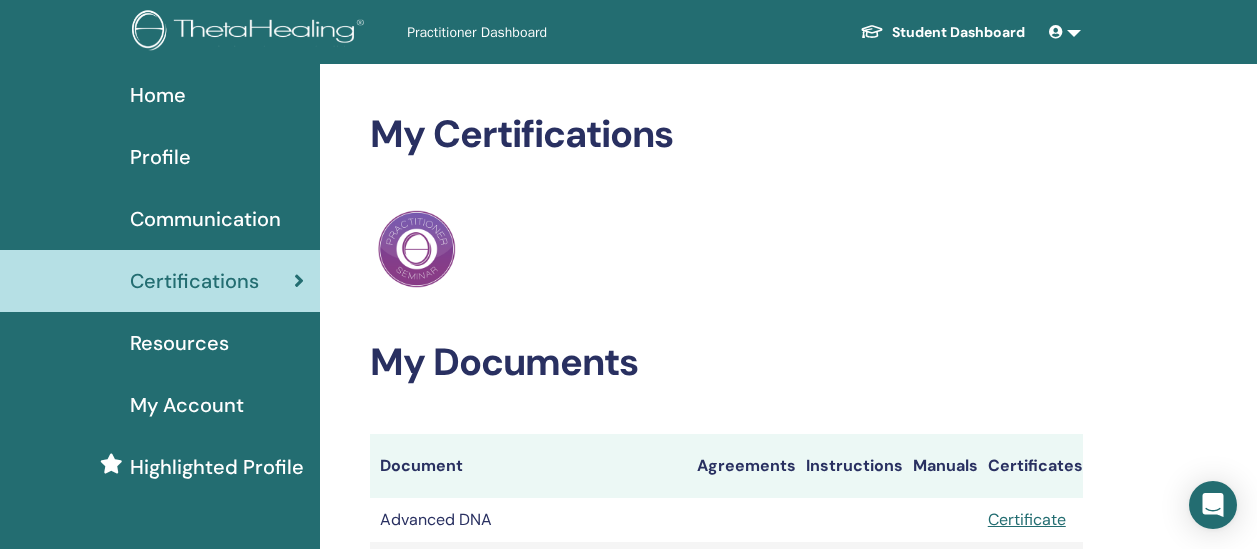 scroll, scrollTop: 0, scrollLeft: 0, axis: both 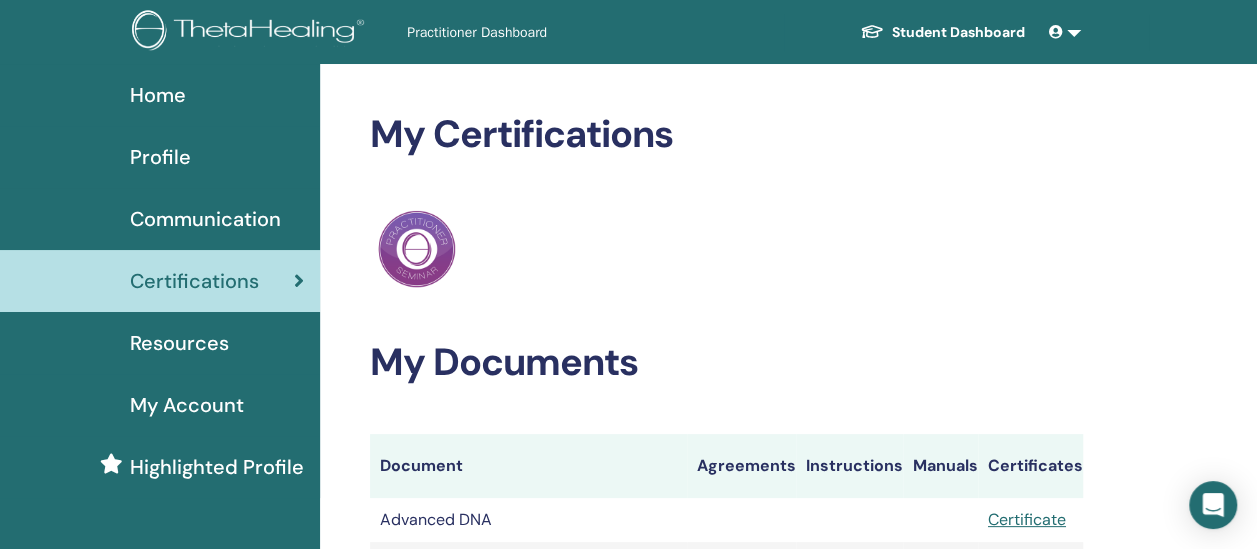 click on "Profile" at bounding box center (160, 157) 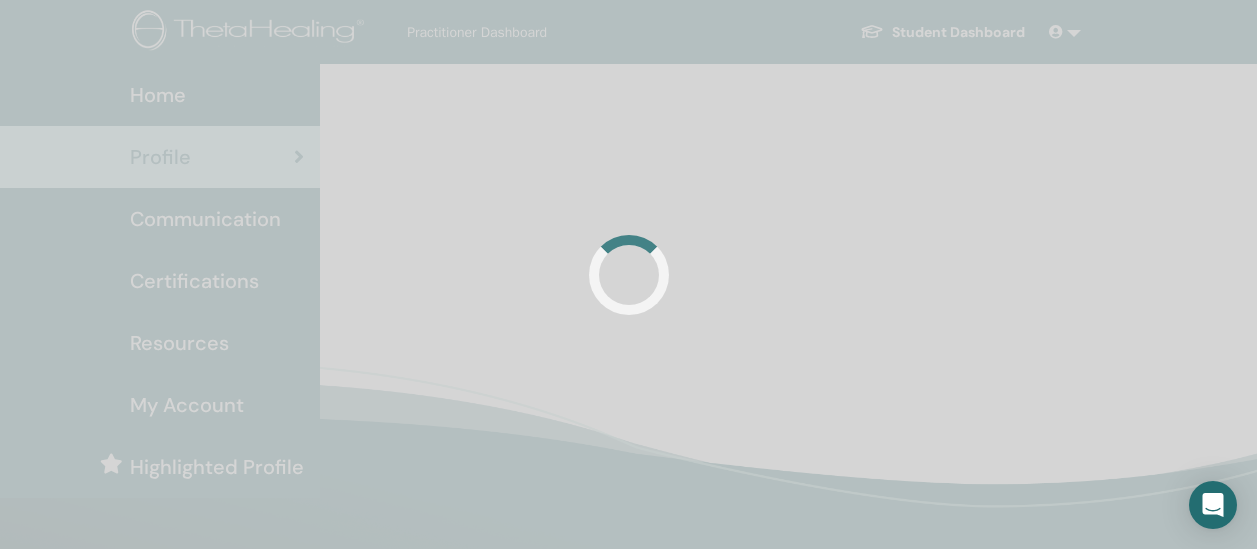 scroll, scrollTop: 0, scrollLeft: 0, axis: both 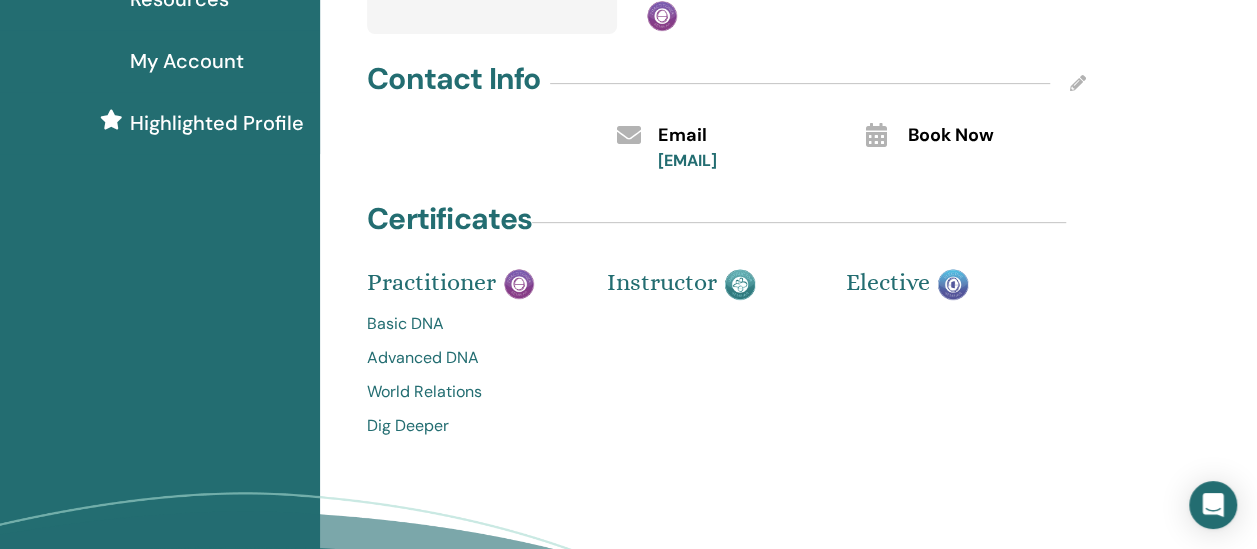 click on "Highlighted Profile" at bounding box center (217, 123) 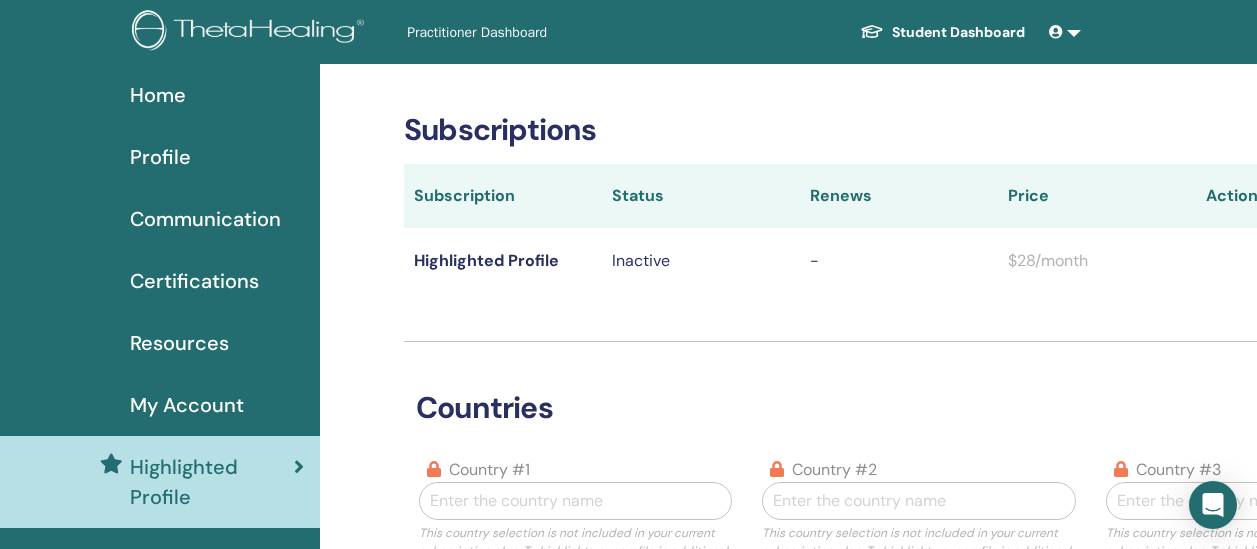 scroll, scrollTop: 0, scrollLeft: 0, axis: both 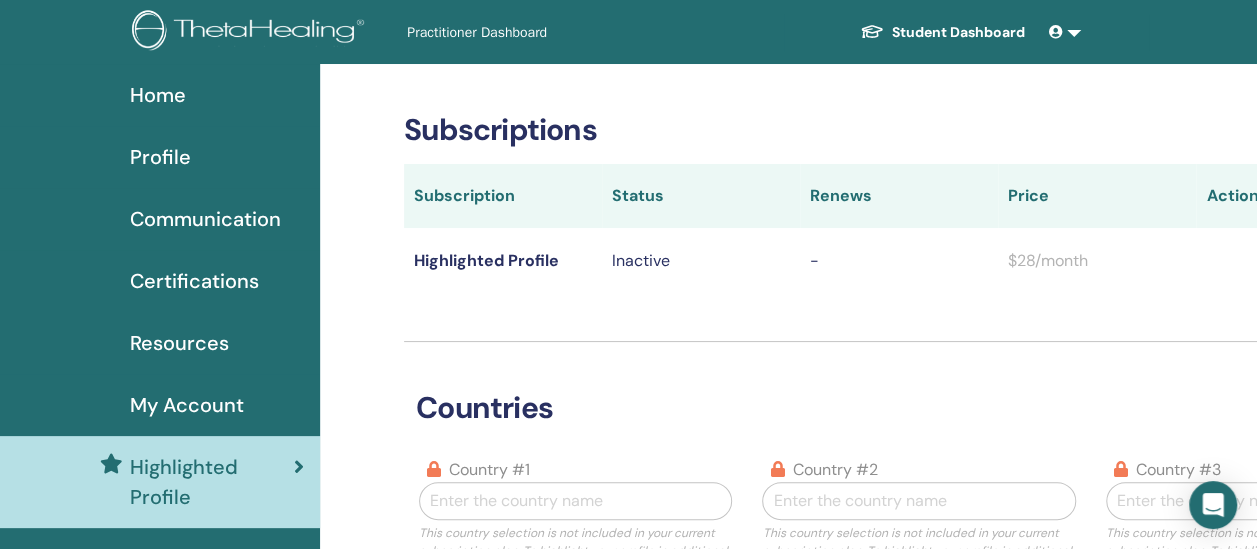 click on "Profile" at bounding box center (160, 157) 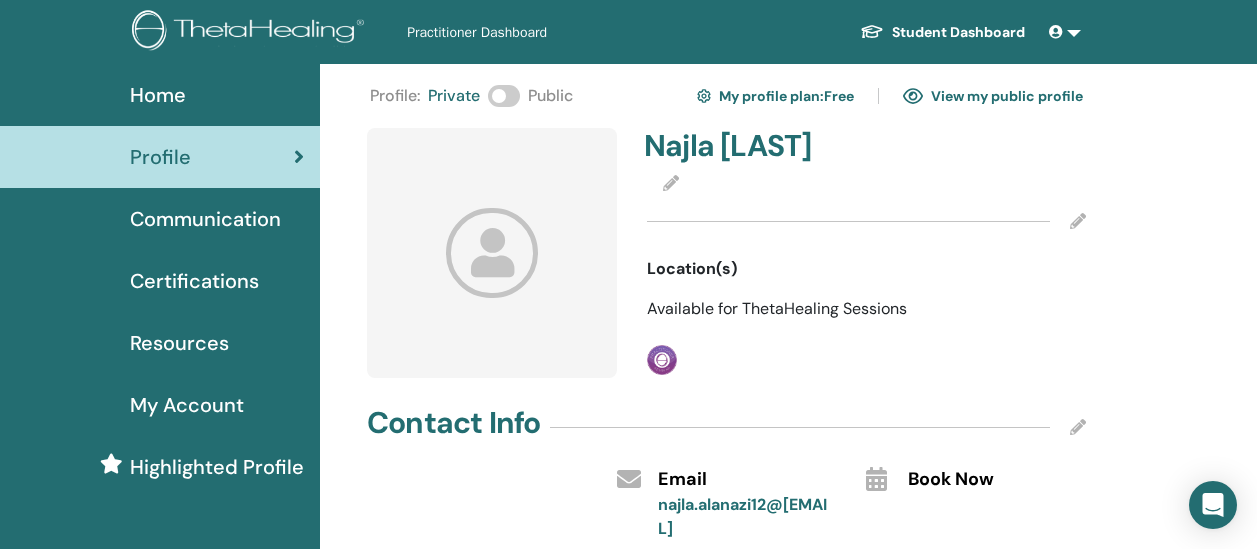 scroll, scrollTop: 0, scrollLeft: 0, axis: both 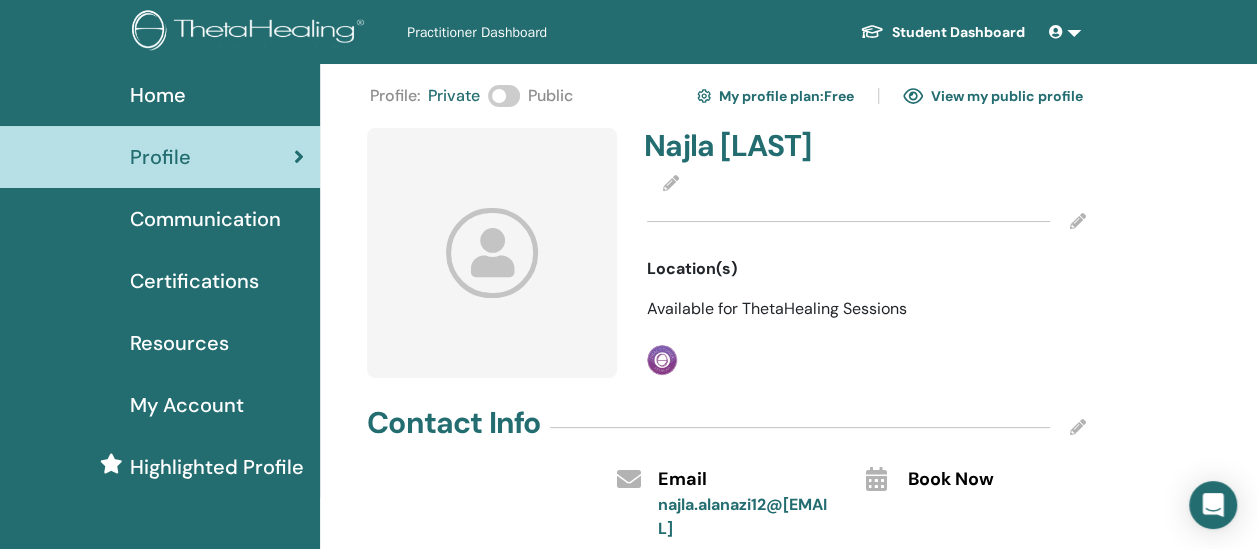 click on "Home" at bounding box center (158, 95) 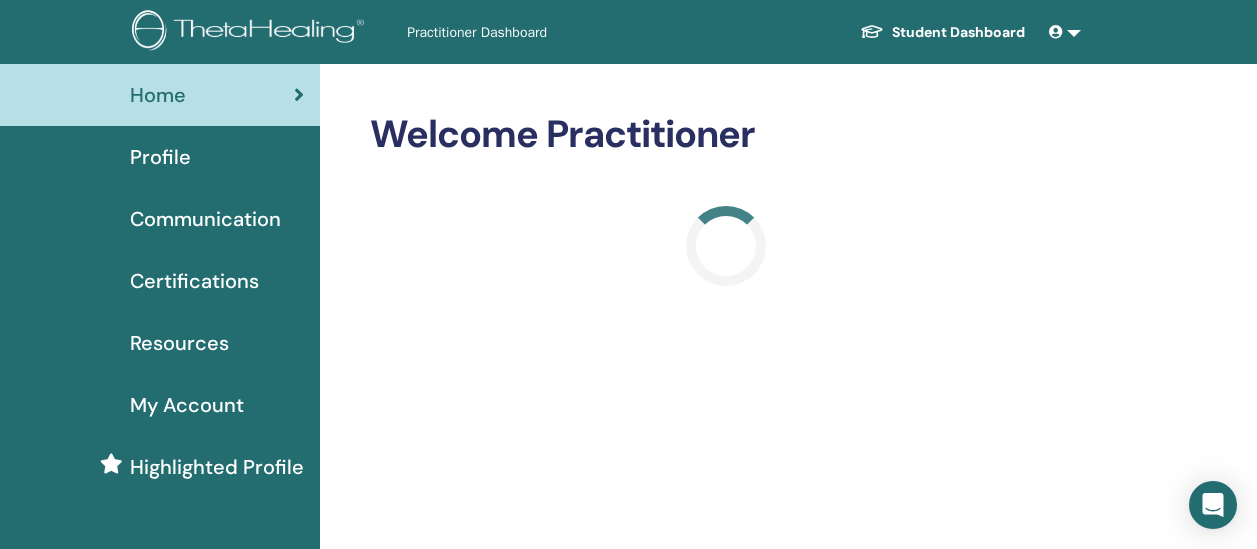 scroll, scrollTop: 0, scrollLeft: 0, axis: both 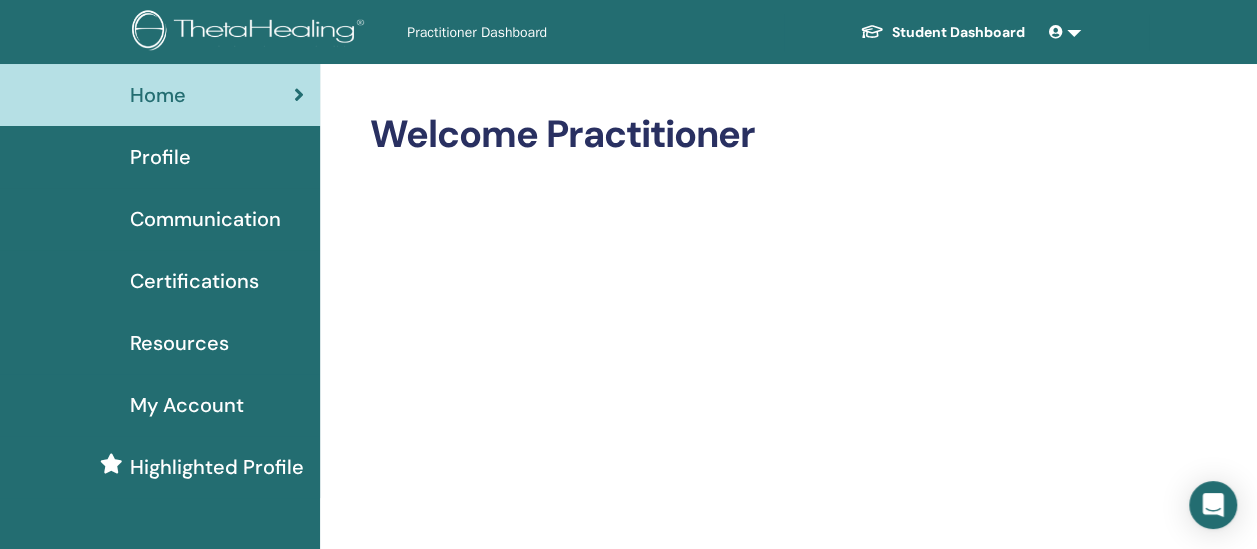 click on "Profile" at bounding box center [160, 157] 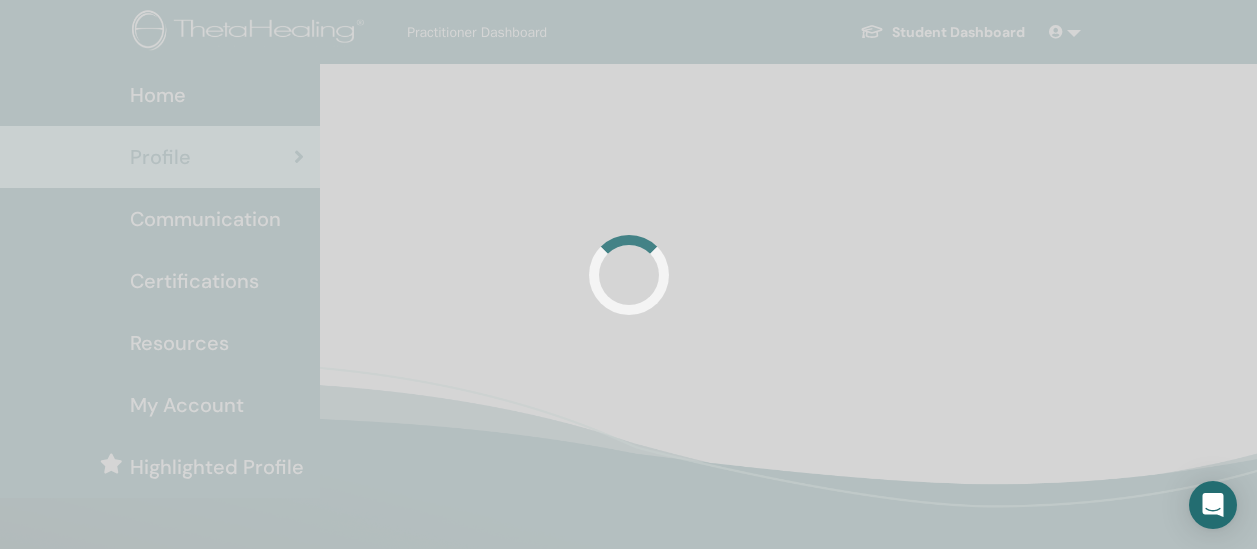 scroll, scrollTop: 0, scrollLeft: 0, axis: both 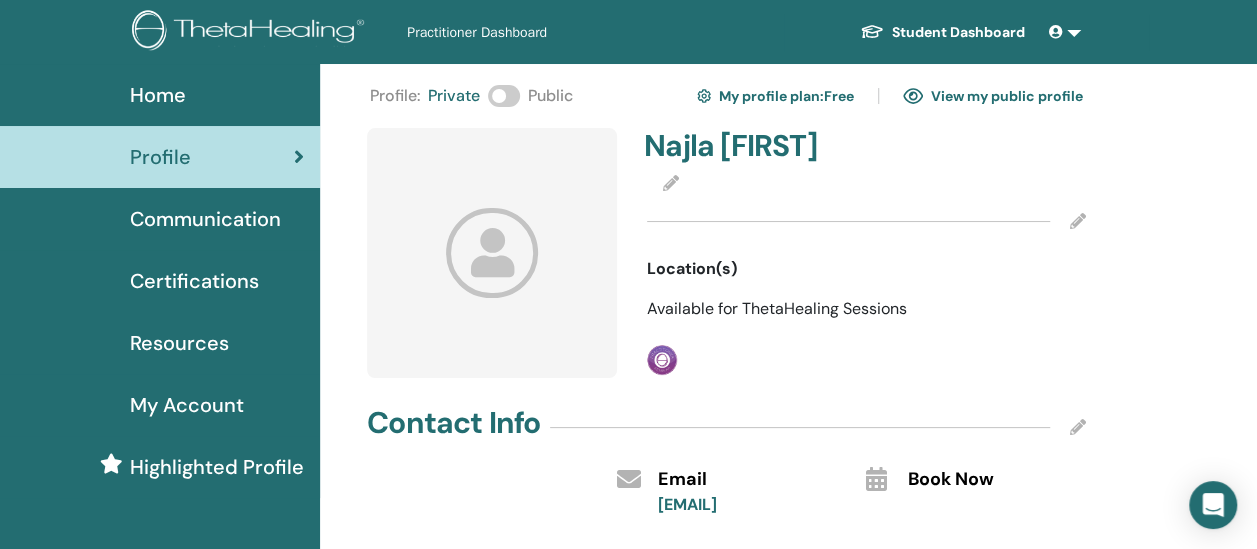 click on "View my public profile" at bounding box center (993, 96) 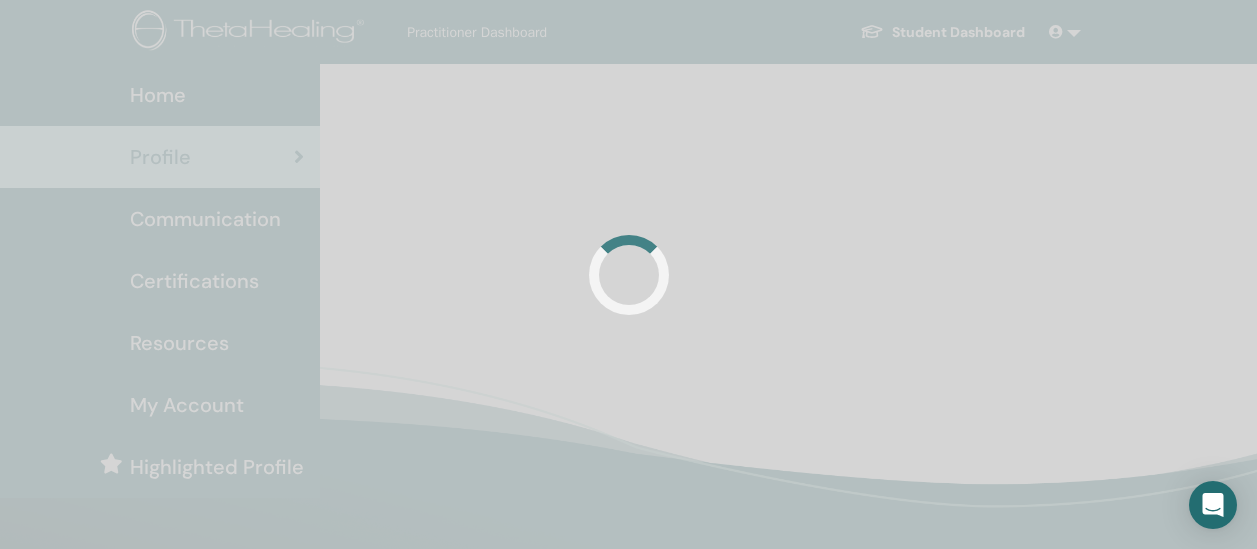 scroll, scrollTop: 0, scrollLeft: 0, axis: both 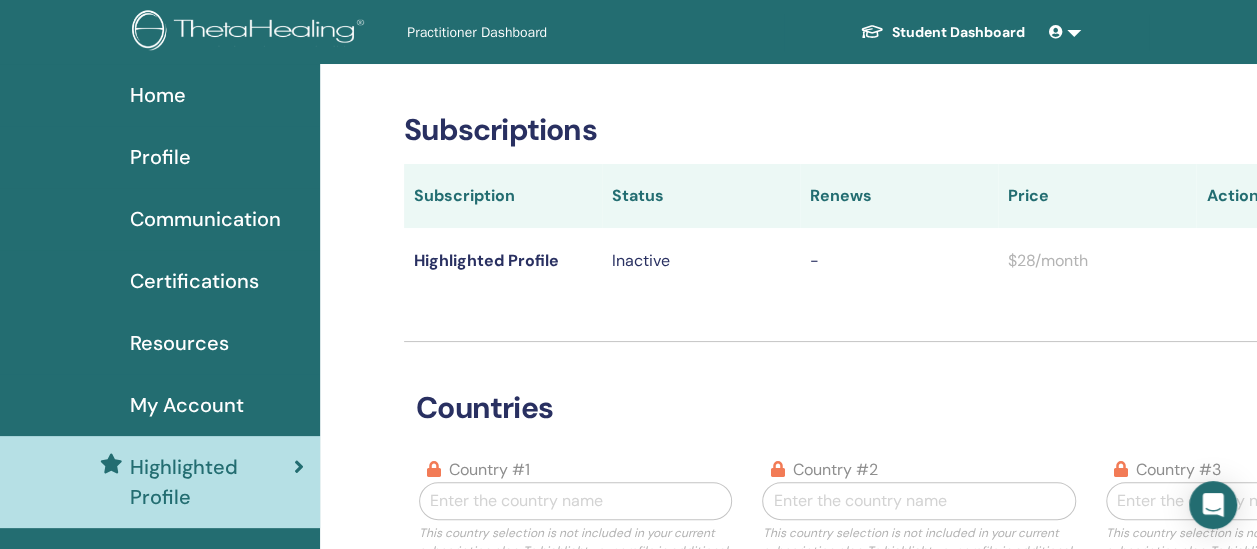click on "Home" at bounding box center [158, 95] 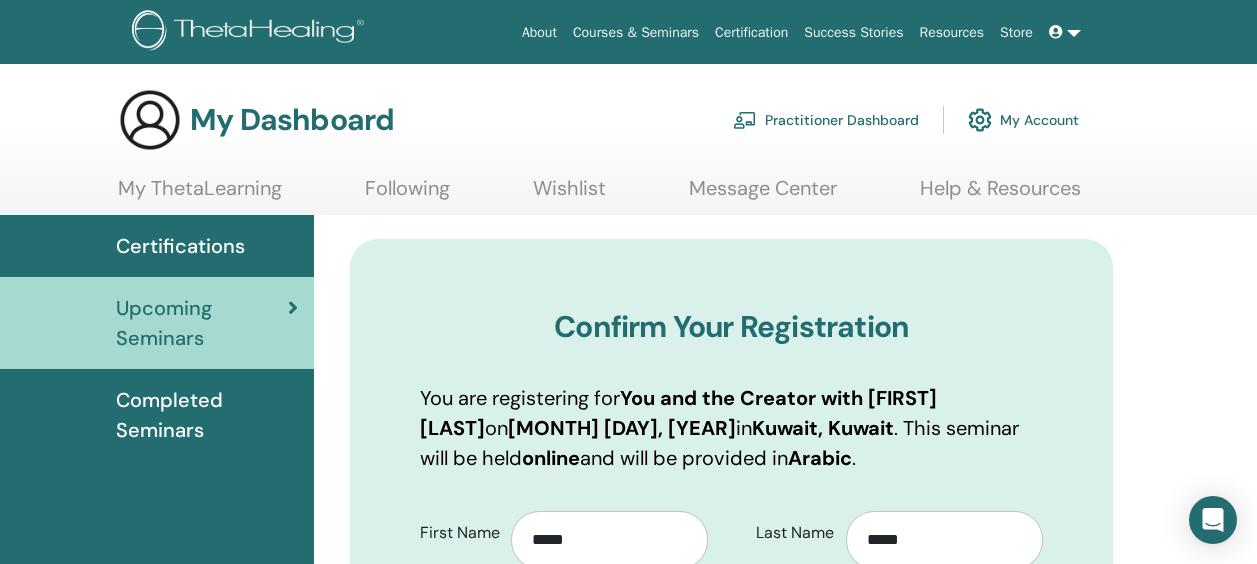 scroll, scrollTop: 0, scrollLeft: 0, axis: both 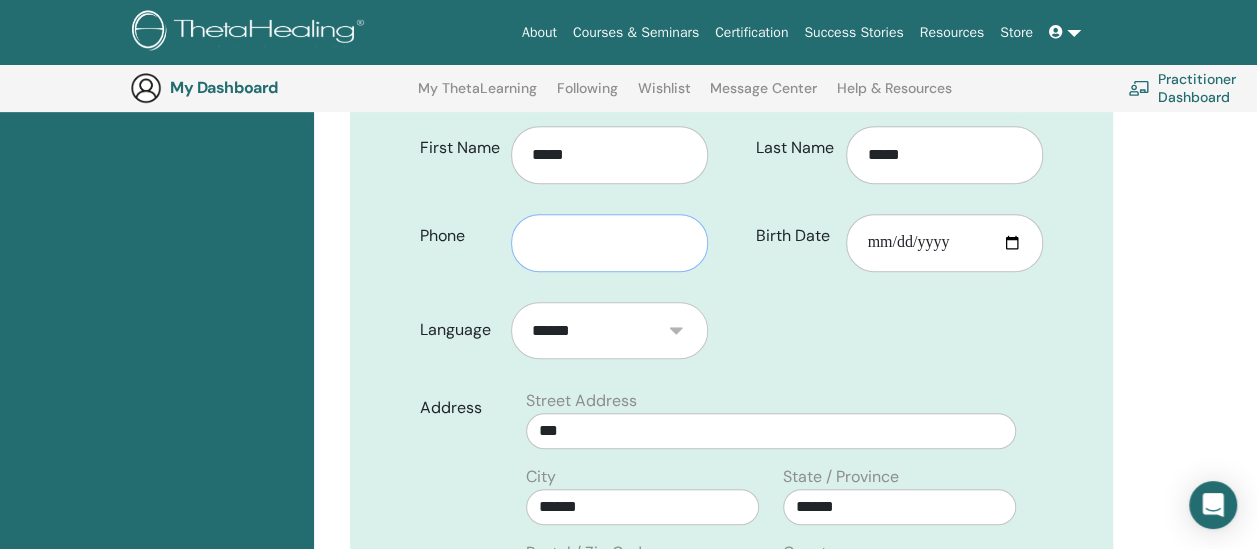 click at bounding box center [609, 243] 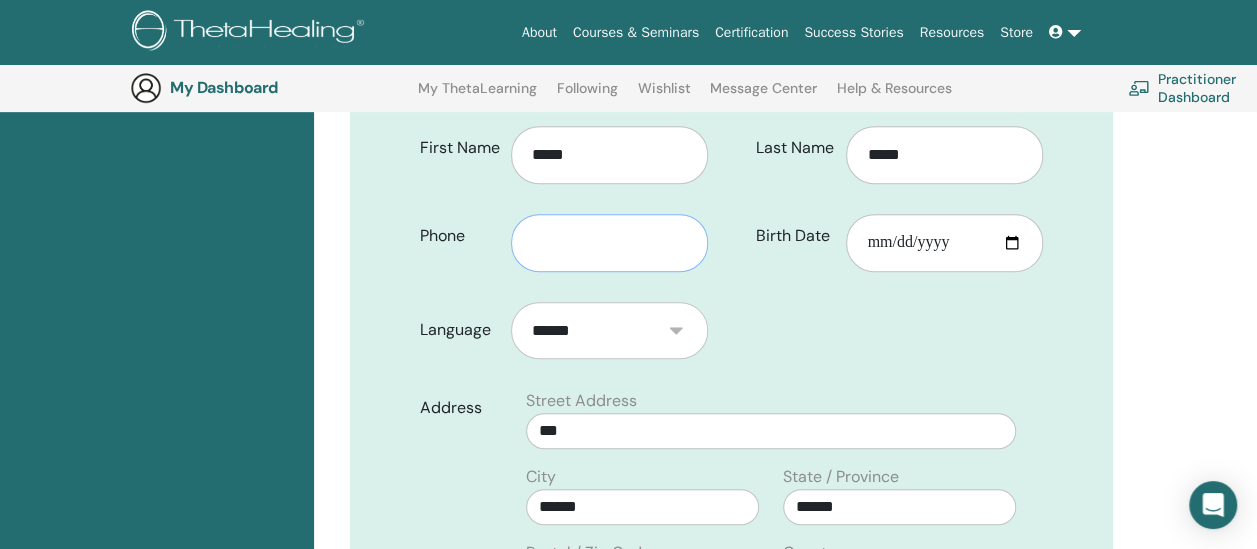 type on "**********" 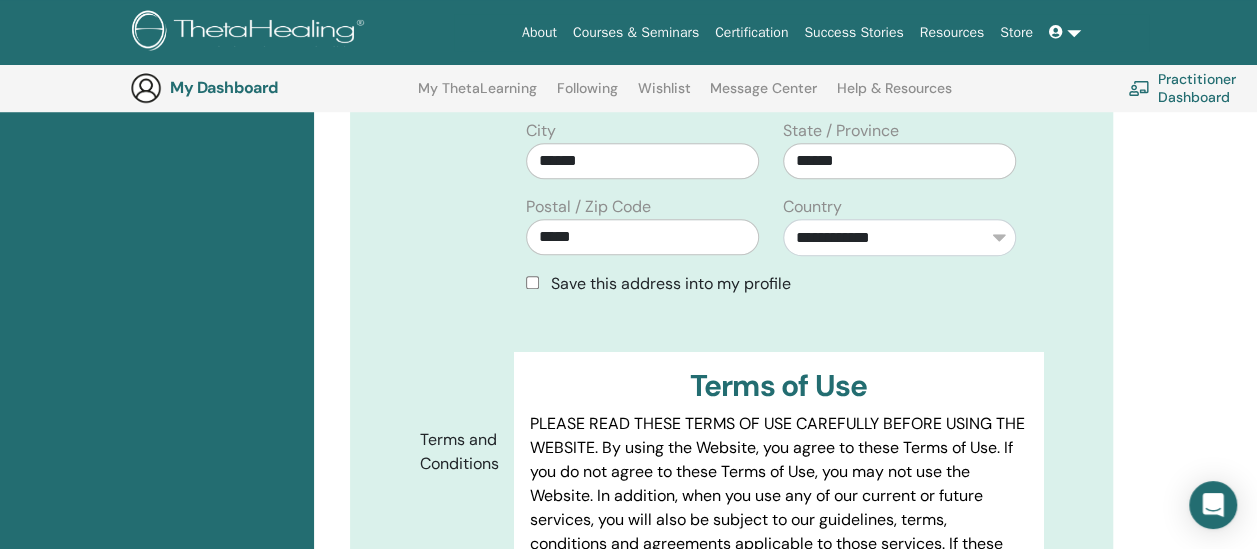 scroll, scrollTop: 782, scrollLeft: 0, axis: vertical 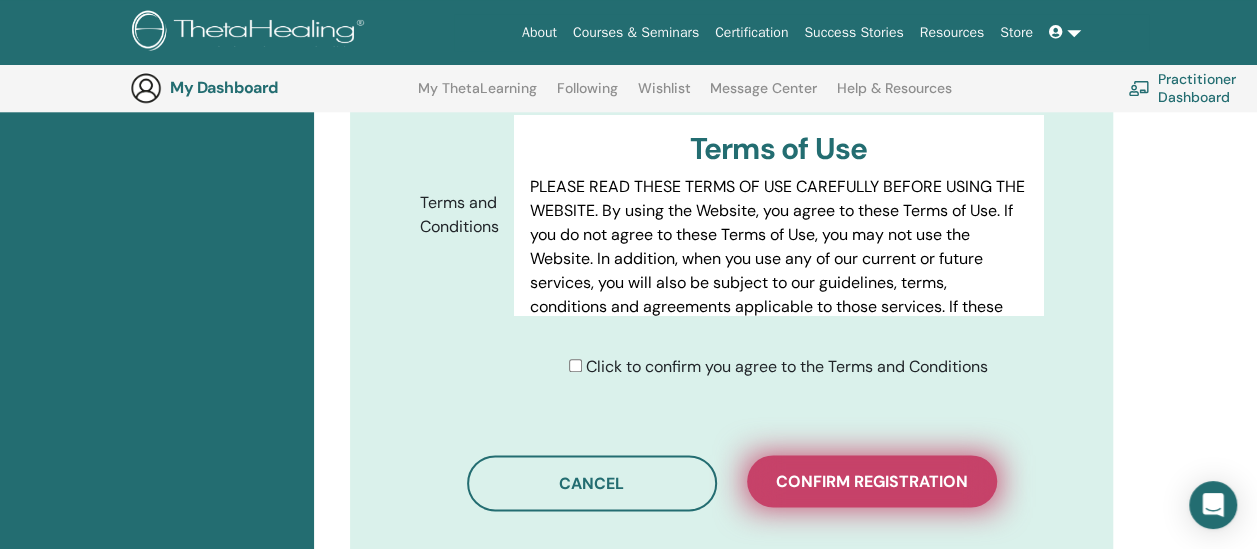 click on "Confirm registration" at bounding box center (872, 481) 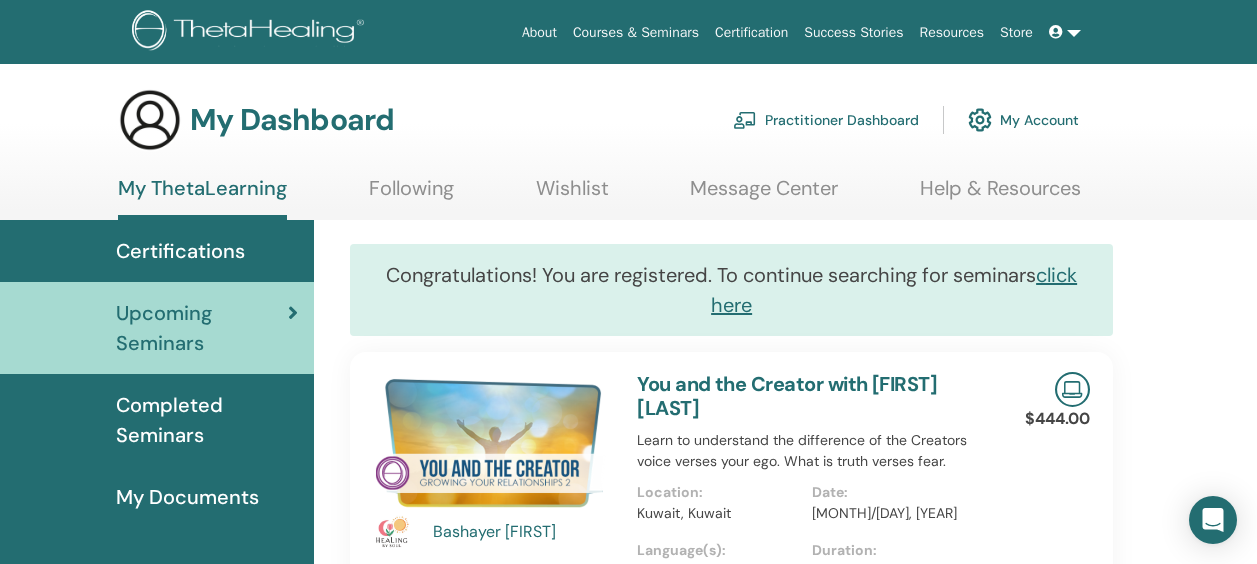 scroll, scrollTop: 0, scrollLeft: 0, axis: both 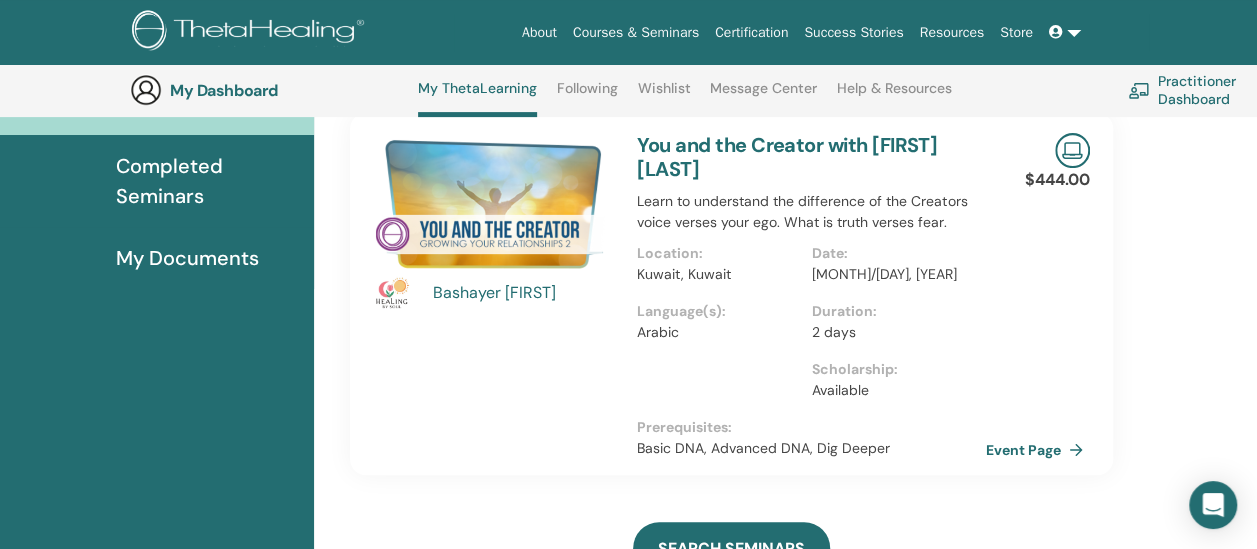 click on "Bashayer   Ahmad" at bounding box center (525, 293) 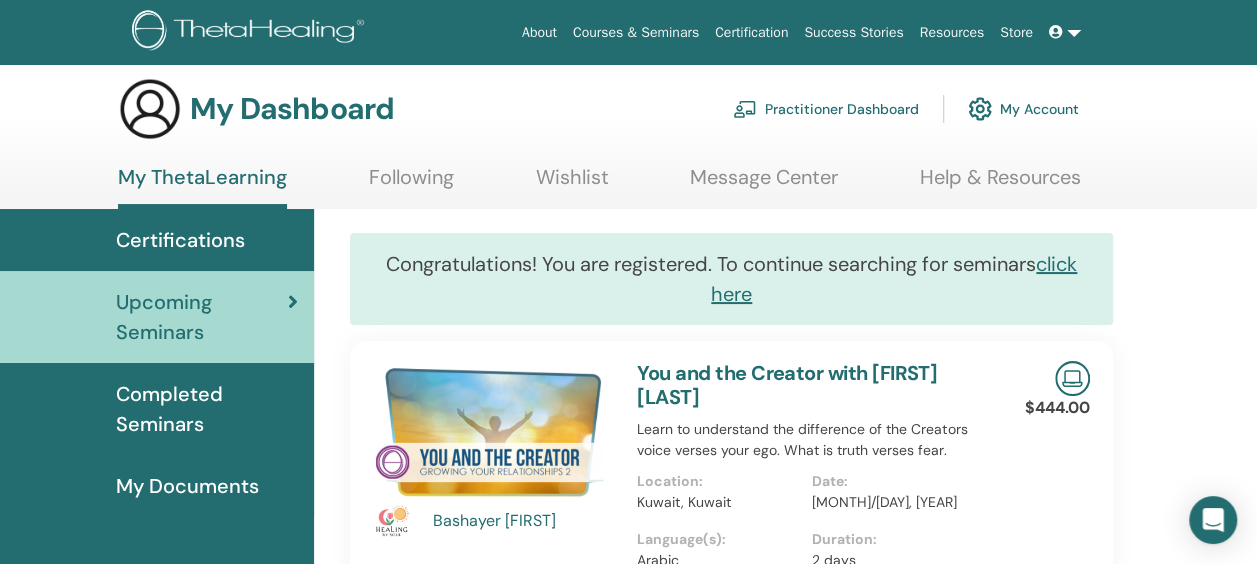scroll, scrollTop: 0, scrollLeft: 0, axis: both 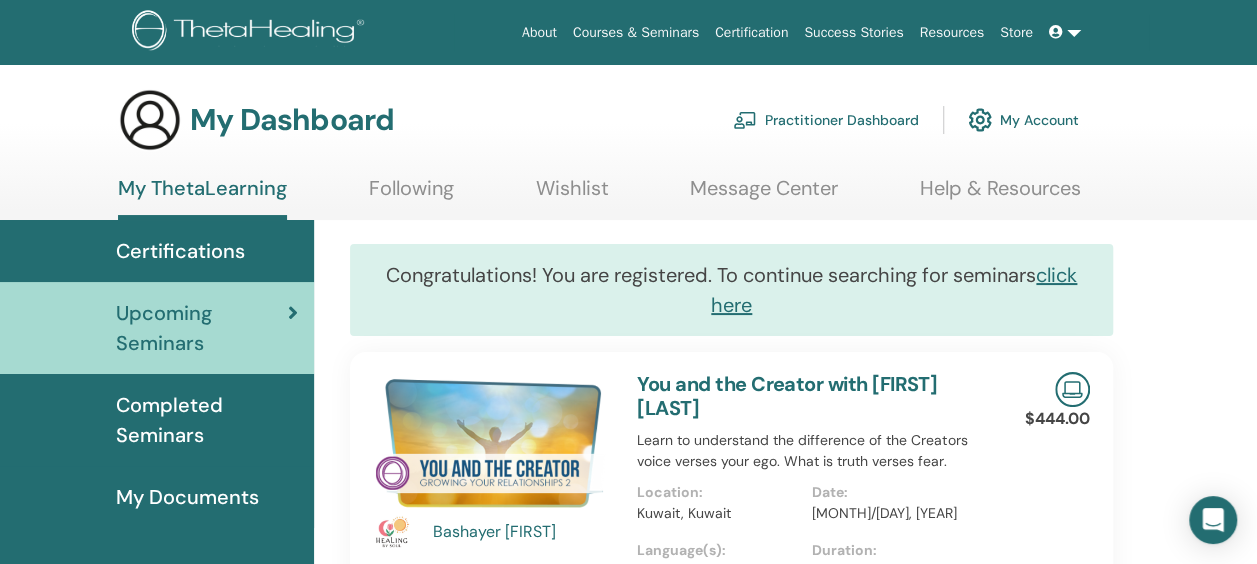 click on "Bashayer   Ahmad" at bounding box center [525, 532] 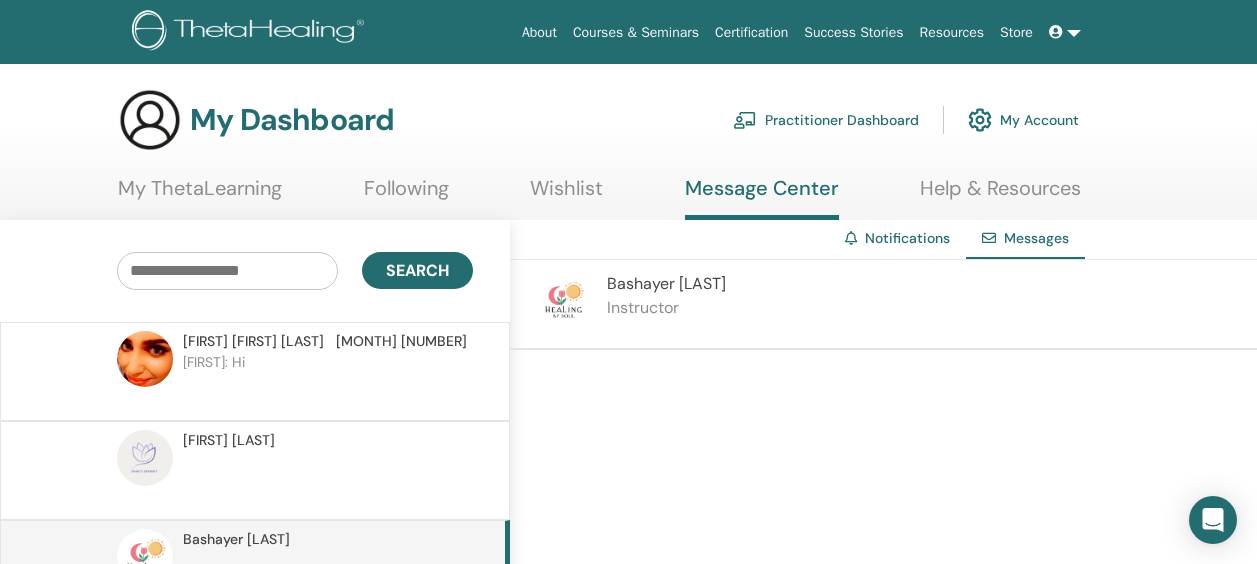 scroll, scrollTop: 52, scrollLeft: 0, axis: vertical 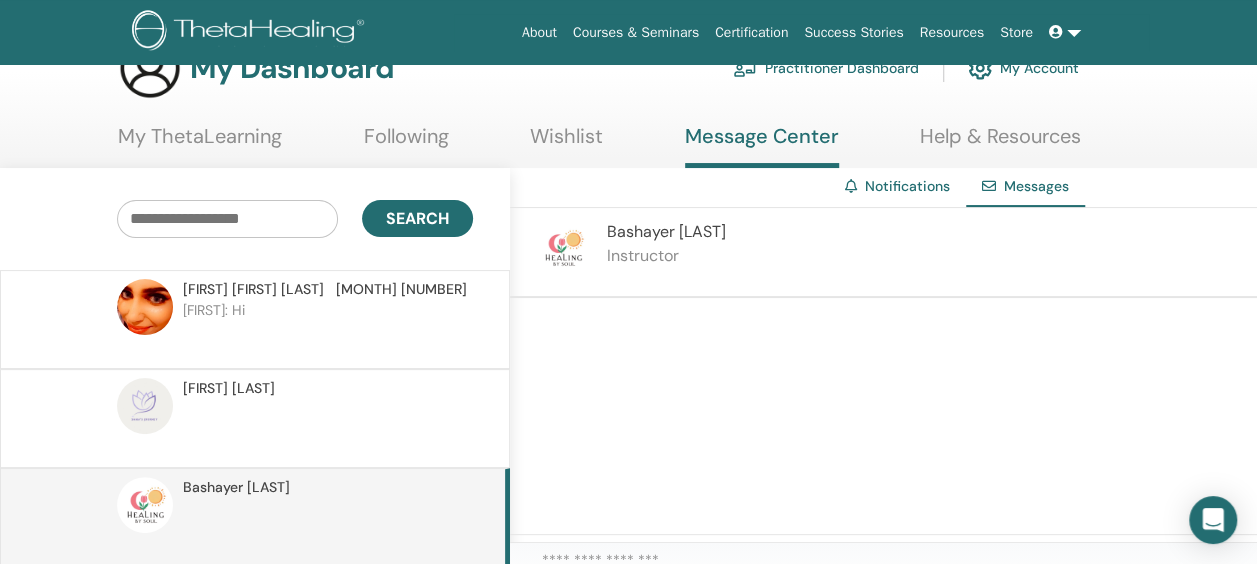 click on "Bashayer   Ahmad" at bounding box center (236, 487) 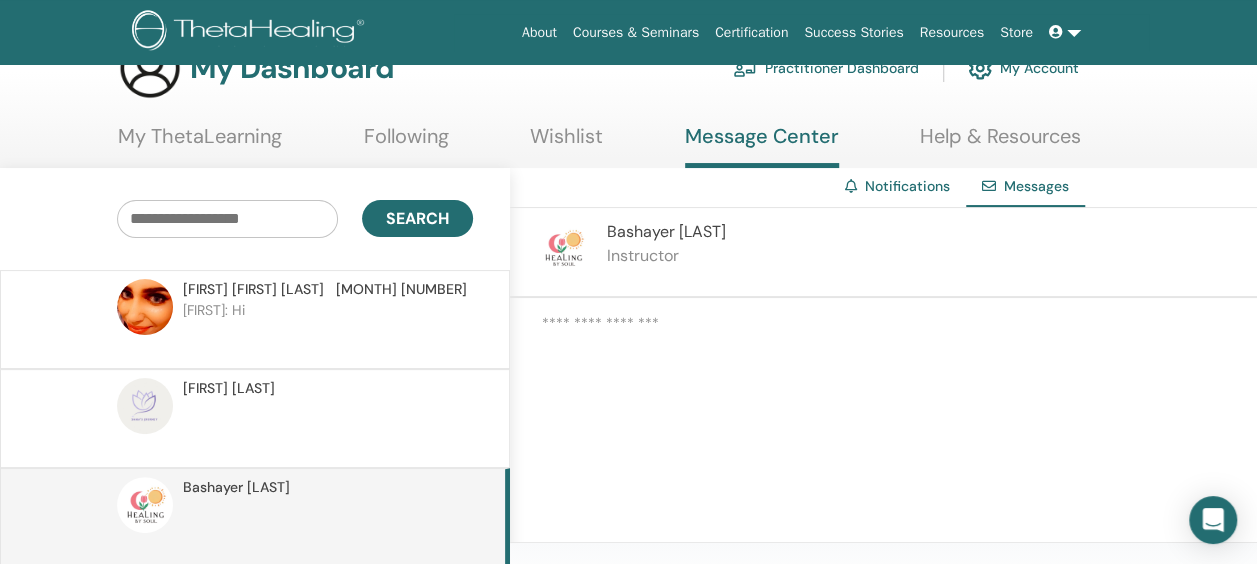 click at bounding box center [145, 505] 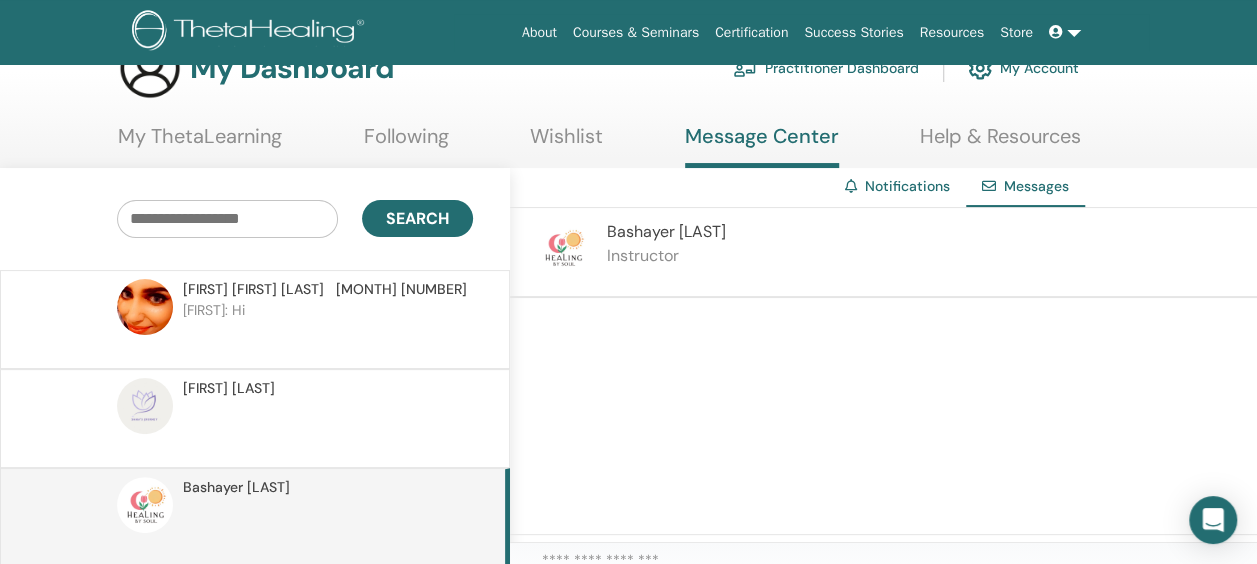 click on "Bashayer   Ahmad" at bounding box center (236, 487) 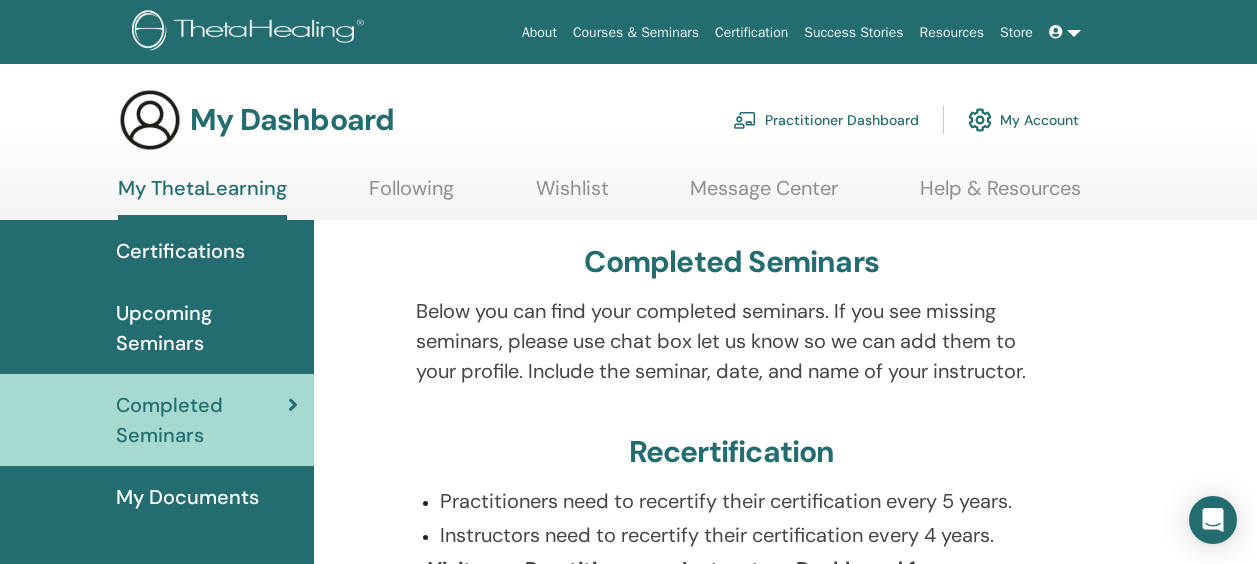 scroll, scrollTop: 0, scrollLeft: 0, axis: both 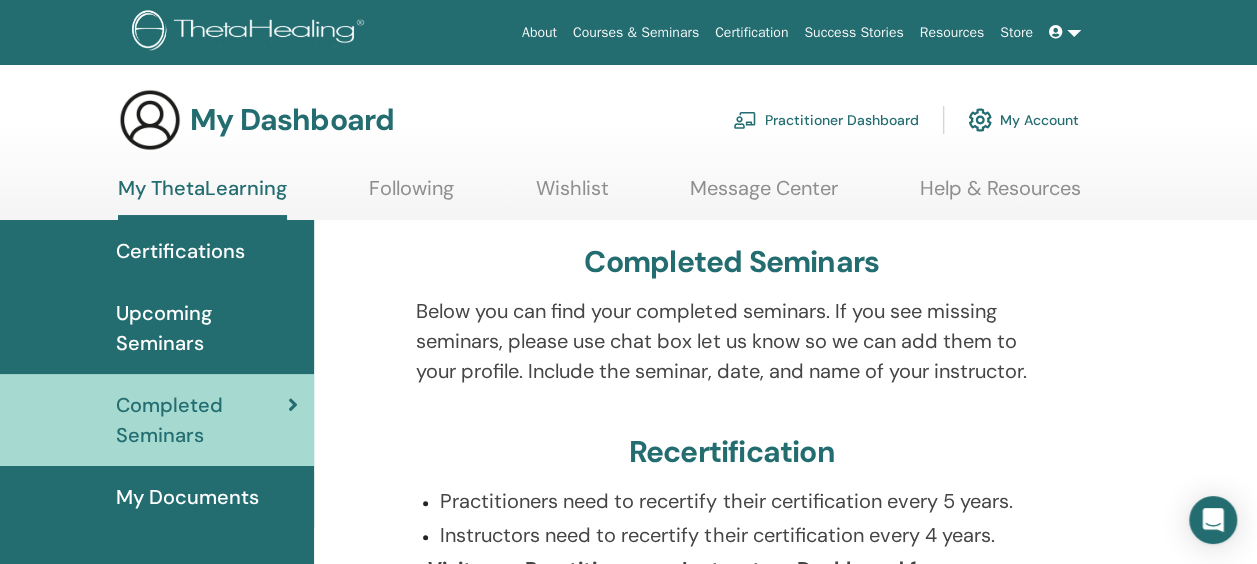 click on "My Documents" at bounding box center (187, 497) 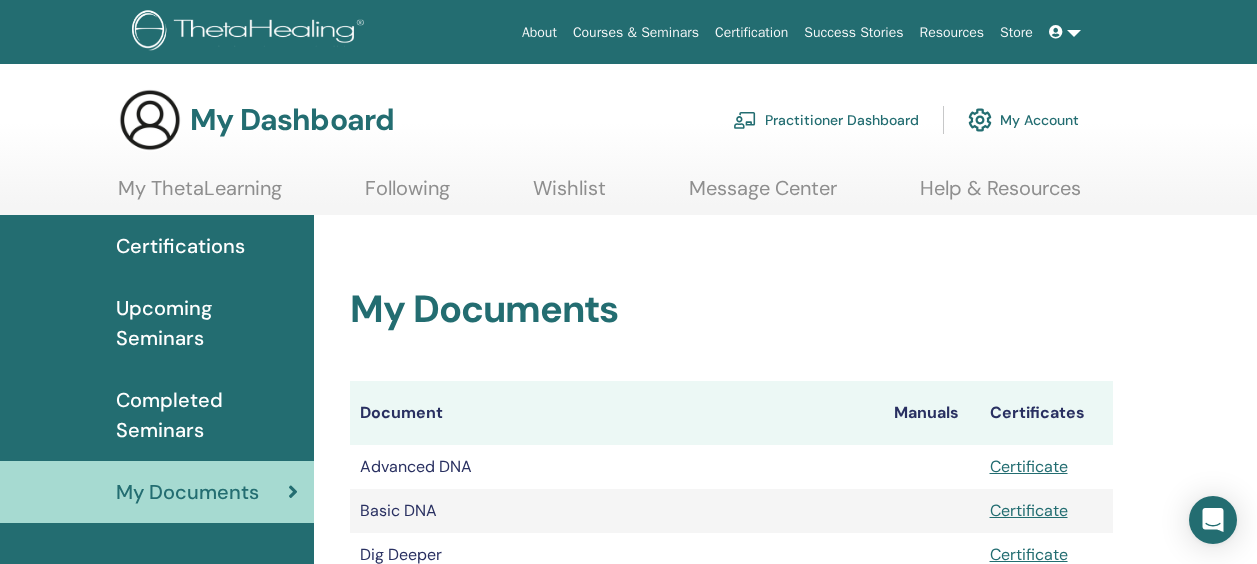 scroll, scrollTop: 0, scrollLeft: 0, axis: both 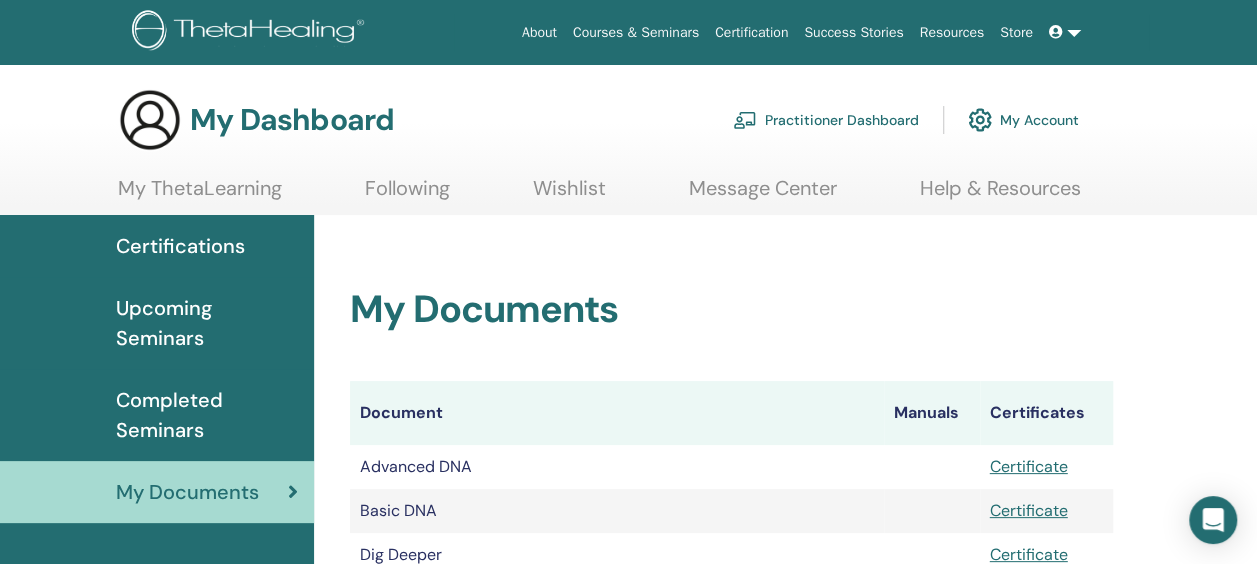 click on "My ThetaLearning" at bounding box center (200, 195) 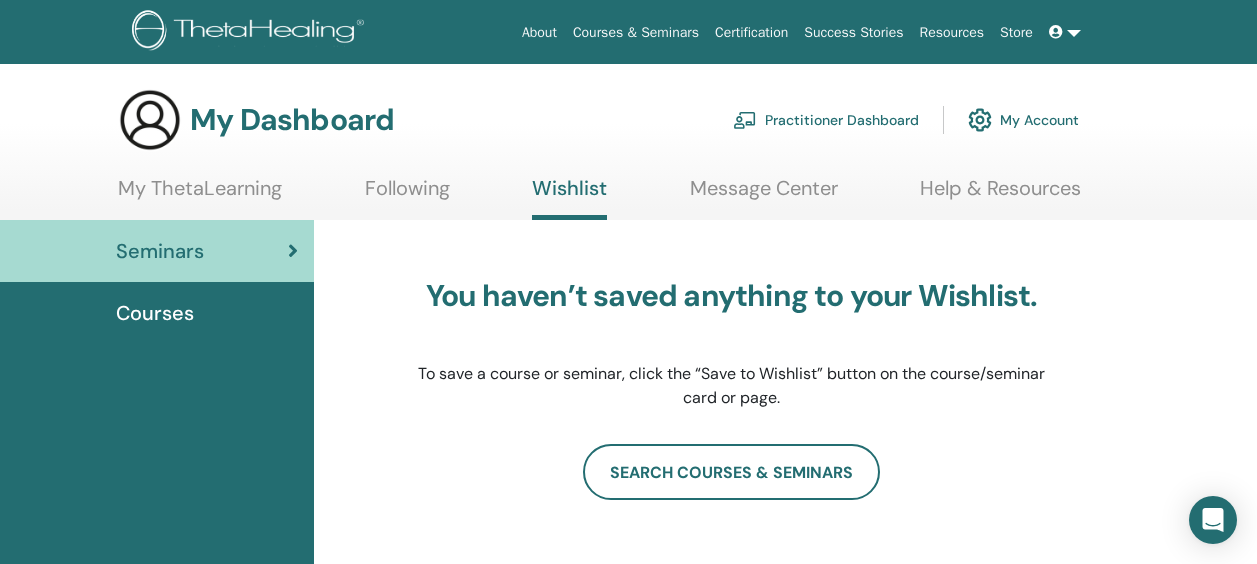 scroll, scrollTop: 0, scrollLeft: 0, axis: both 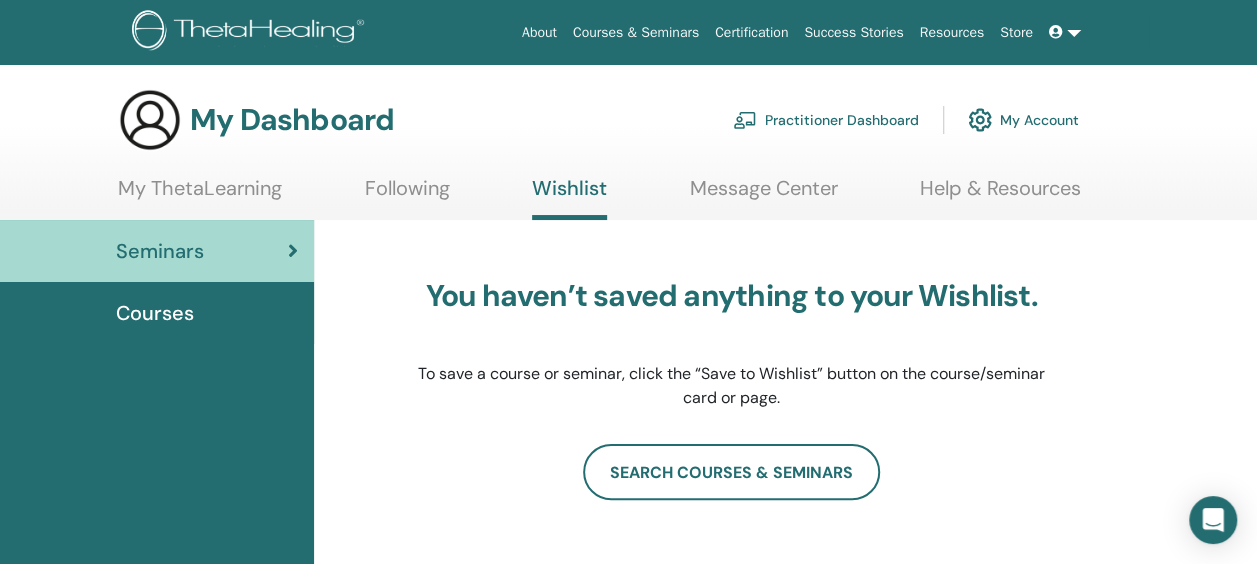 click on "Following" at bounding box center [407, 195] 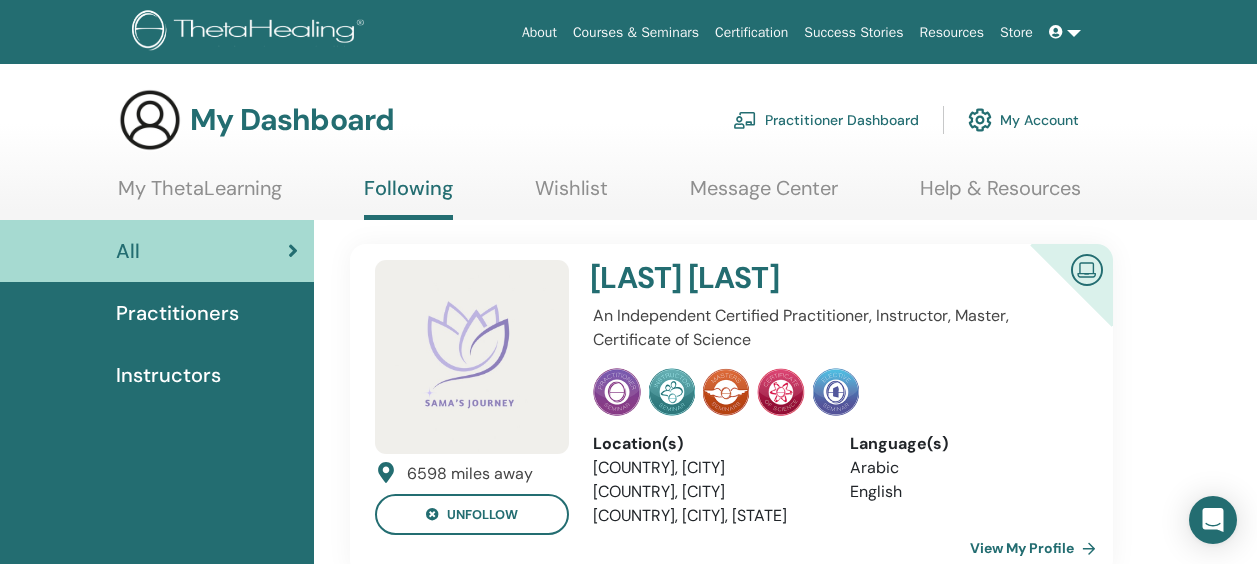 scroll, scrollTop: 0, scrollLeft: 0, axis: both 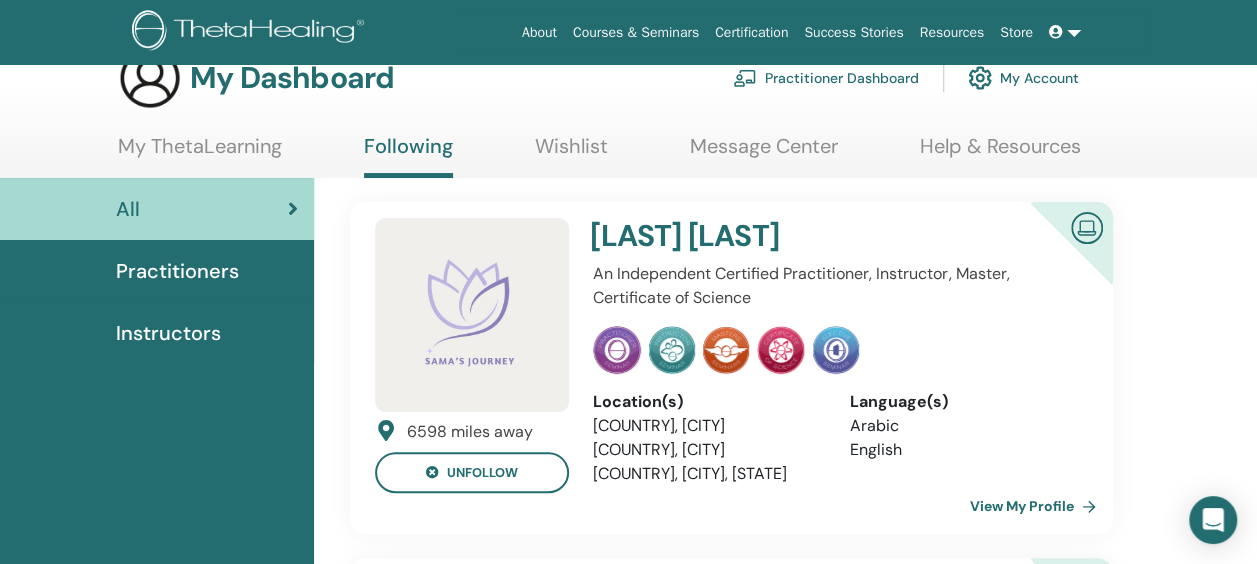 click on "My ThetaLearning" at bounding box center (200, 153) 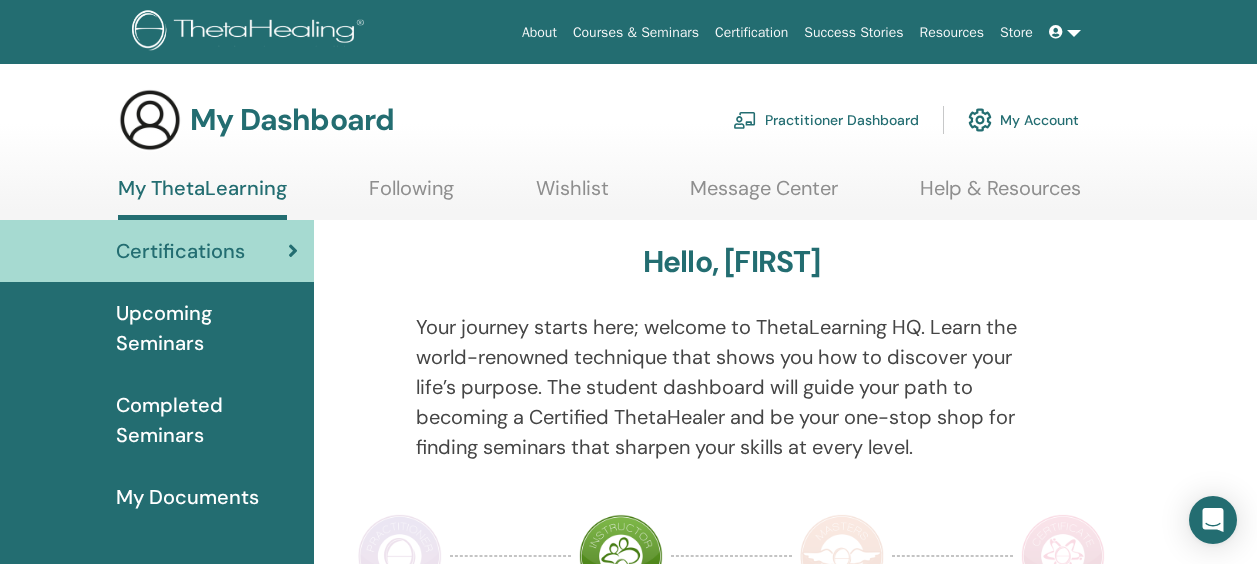 scroll, scrollTop: 0, scrollLeft: 0, axis: both 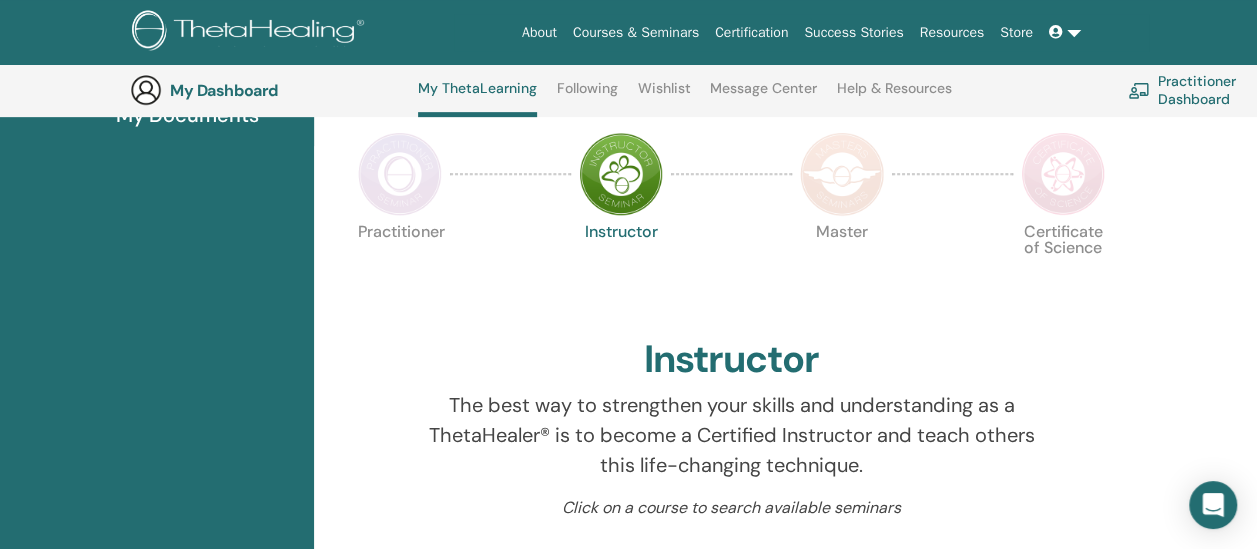 click at bounding box center (842, 174) 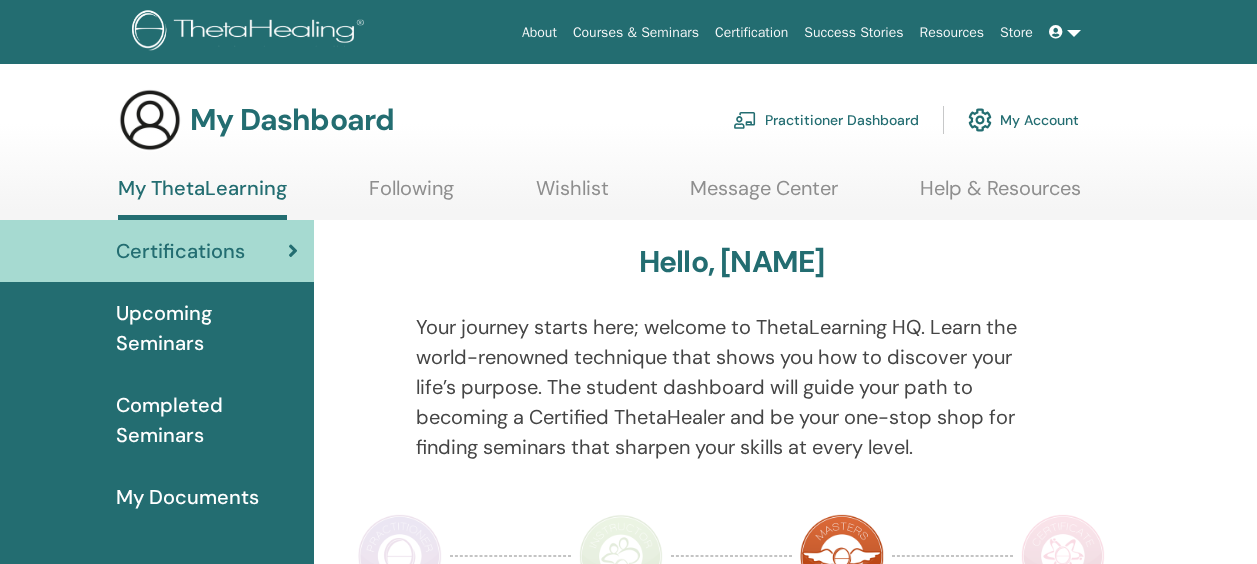 scroll, scrollTop: 0, scrollLeft: 0, axis: both 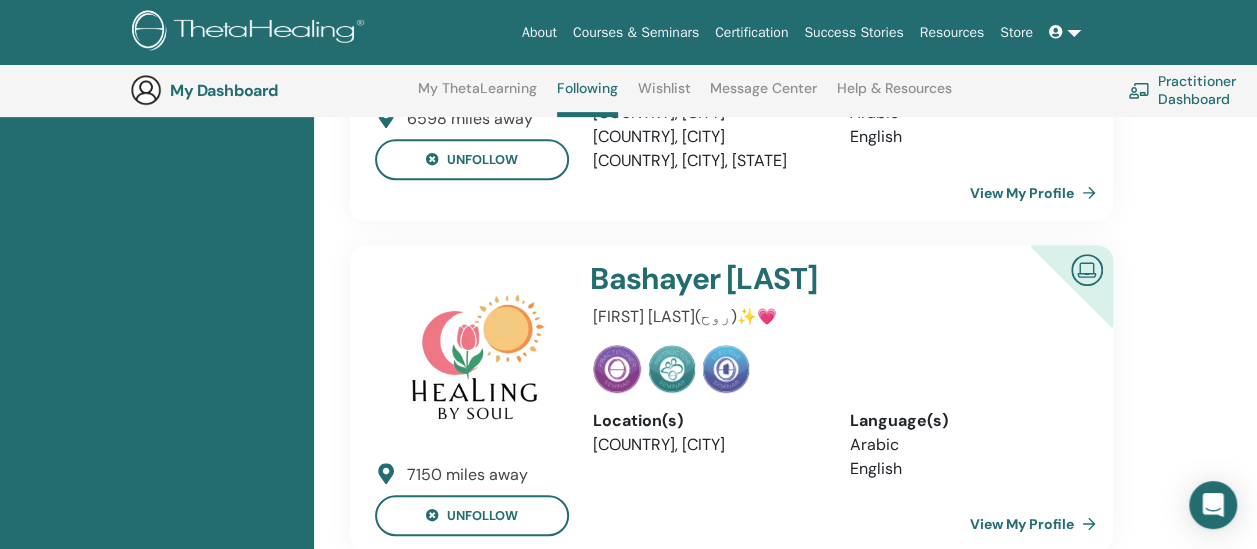 click at bounding box center (726, 369) 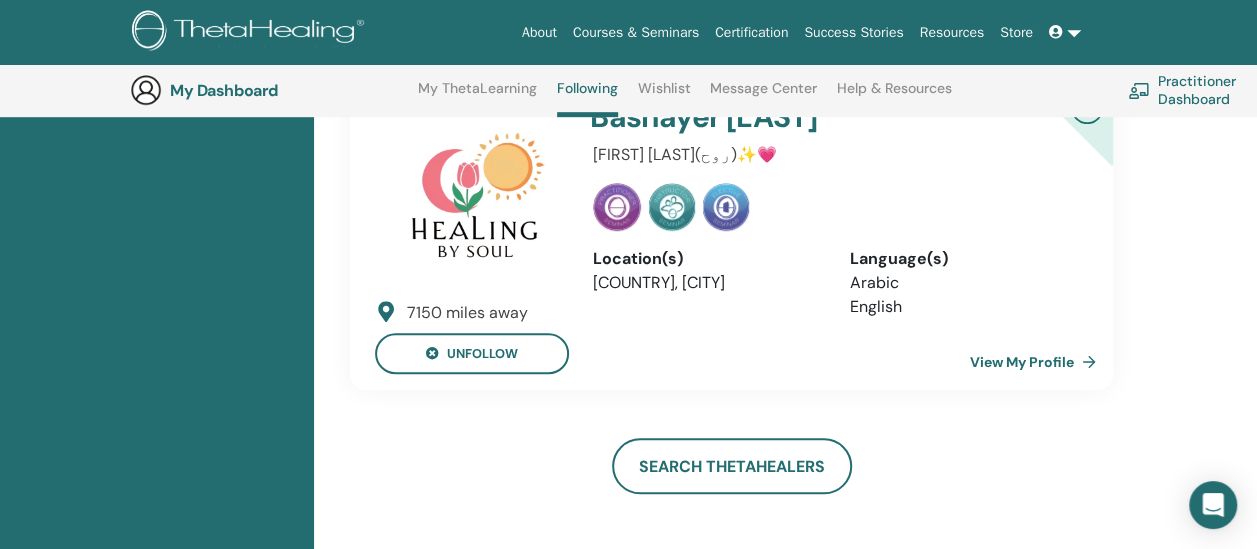 scroll, scrollTop: 574, scrollLeft: 0, axis: vertical 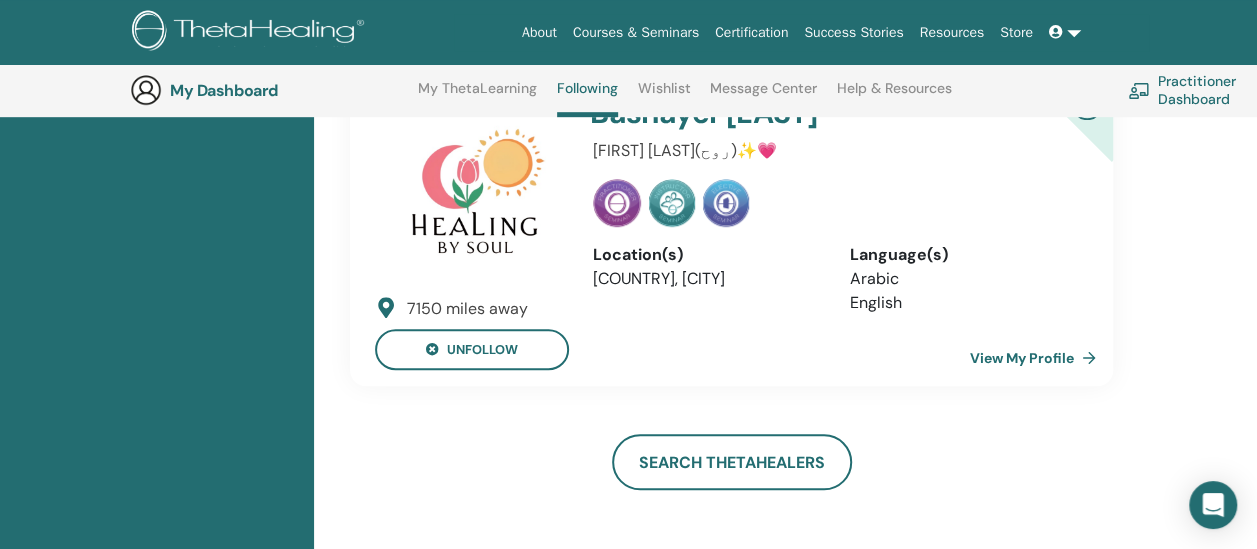 click on "View My Profile" at bounding box center (1037, 358) 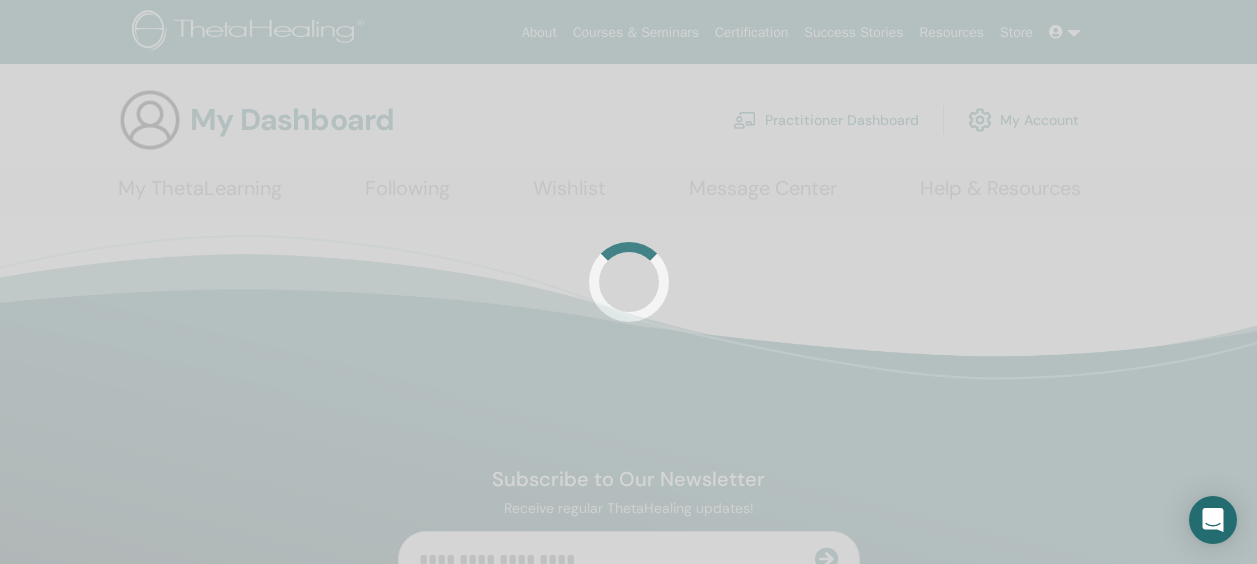 scroll, scrollTop: 0, scrollLeft: 0, axis: both 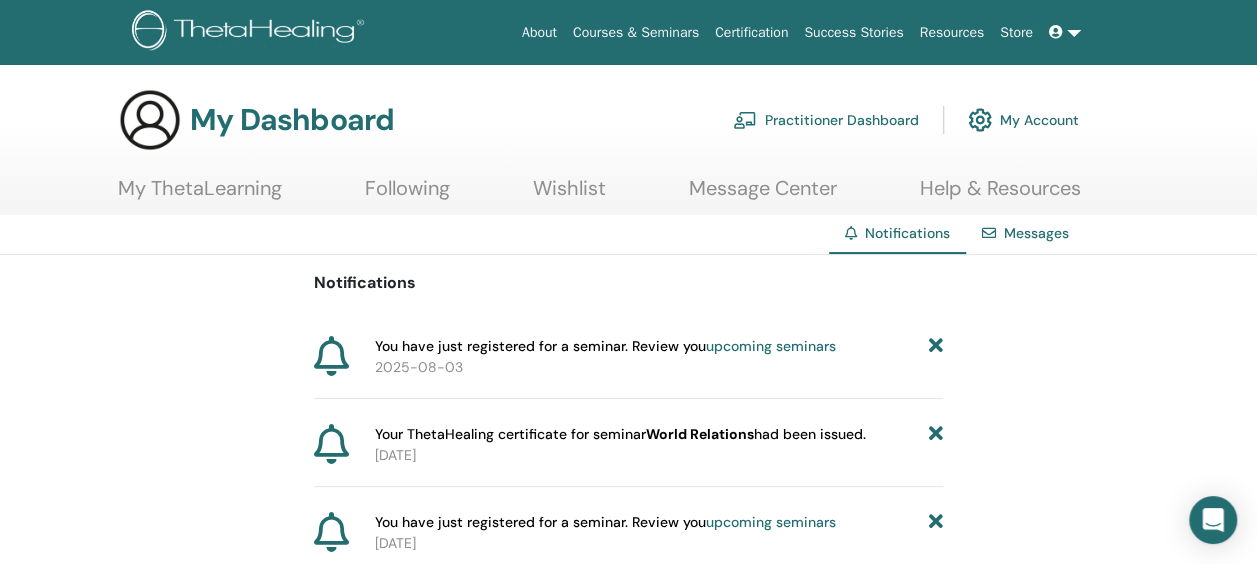 click on "Following" at bounding box center (407, 195) 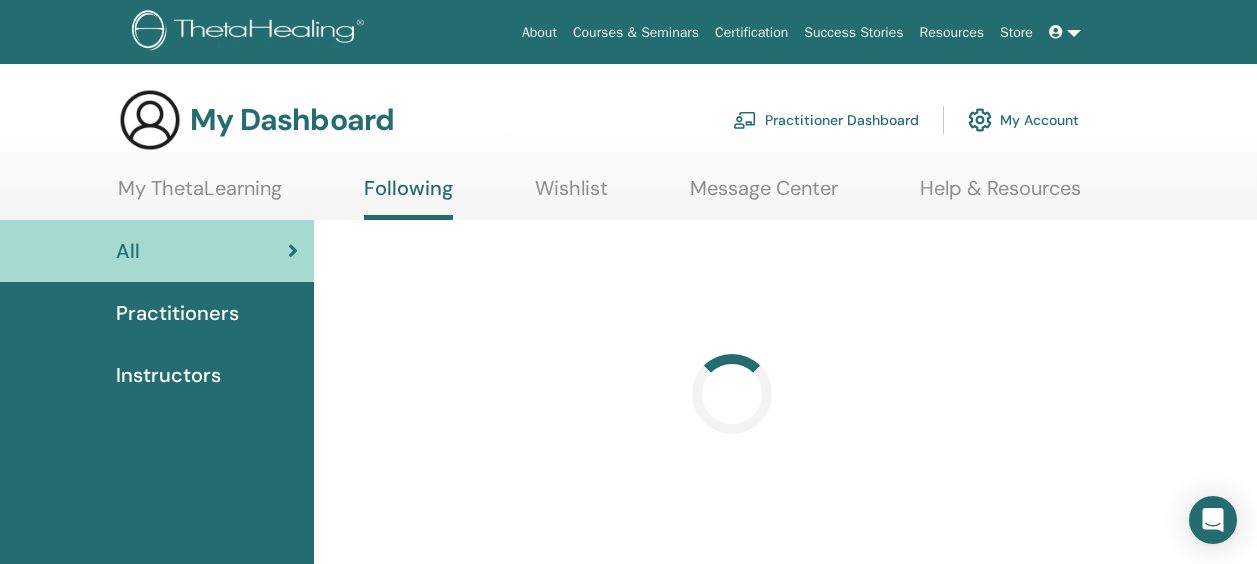 scroll, scrollTop: 0, scrollLeft: 0, axis: both 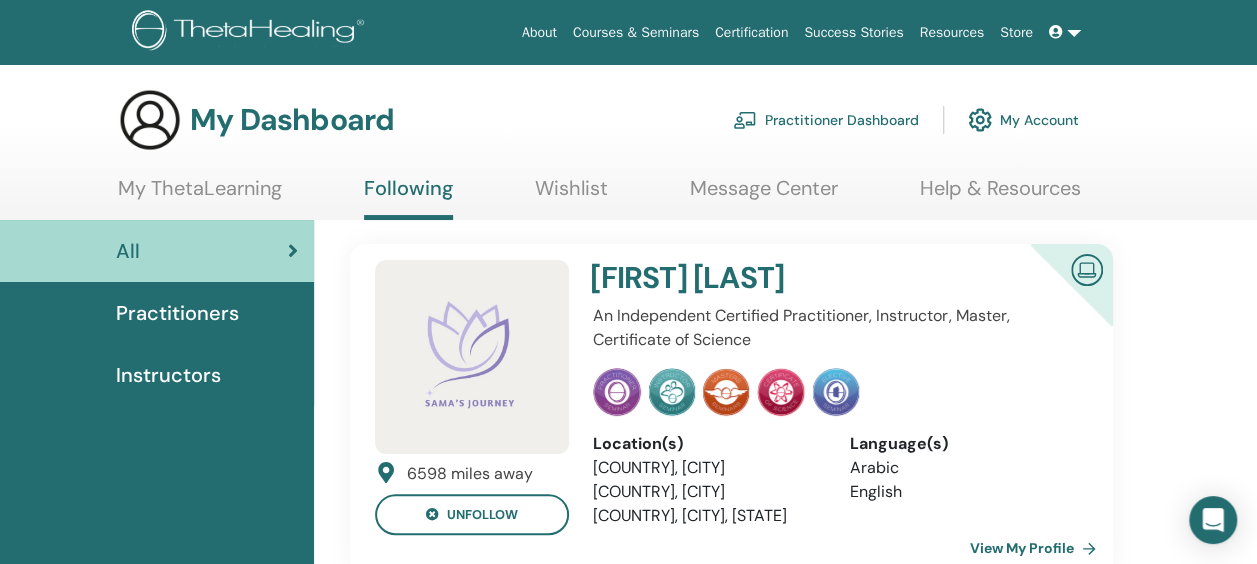 click on "My ThetaLearning" at bounding box center (200, 195) 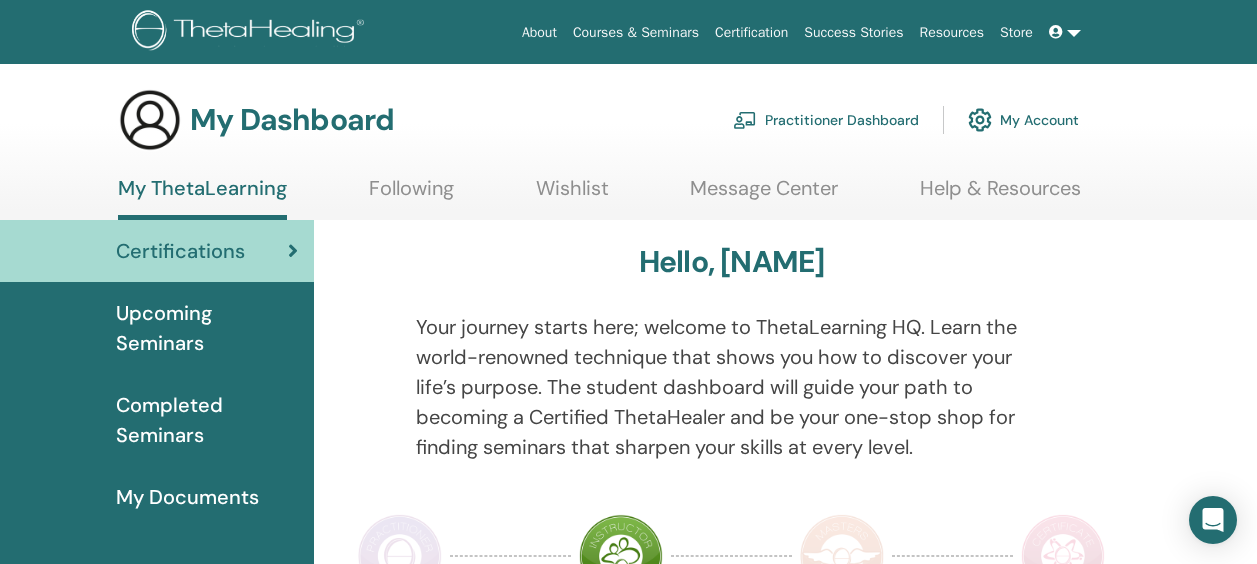 scroll, scrollTop: 0, scrollLeft: 0, axis: both 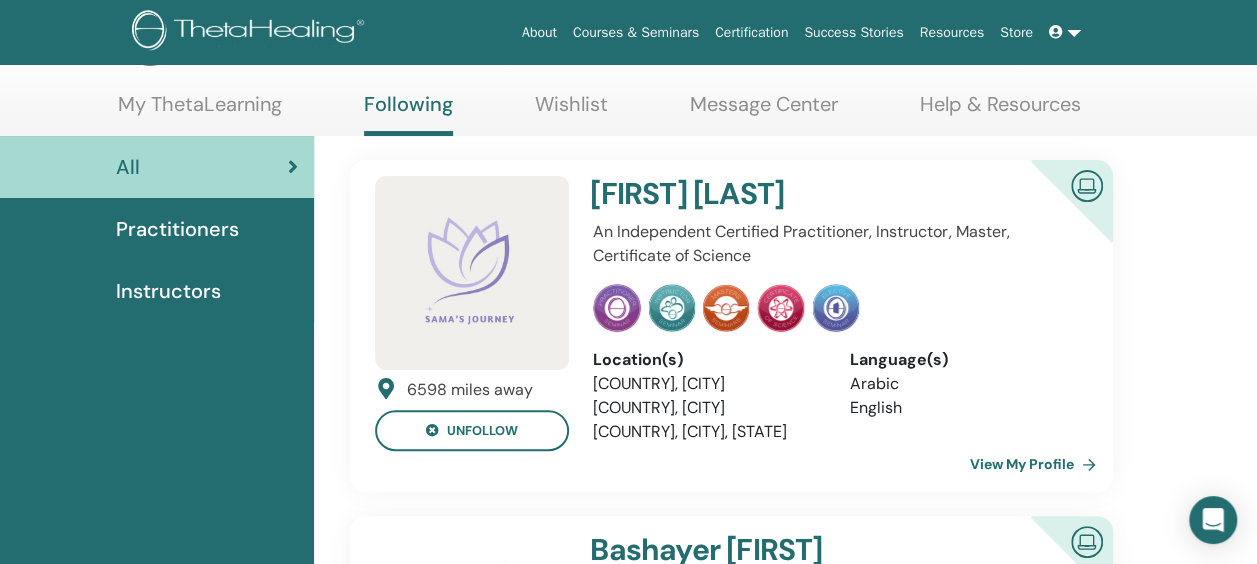 click on "Practitioners" at bounding box center (177, 229) 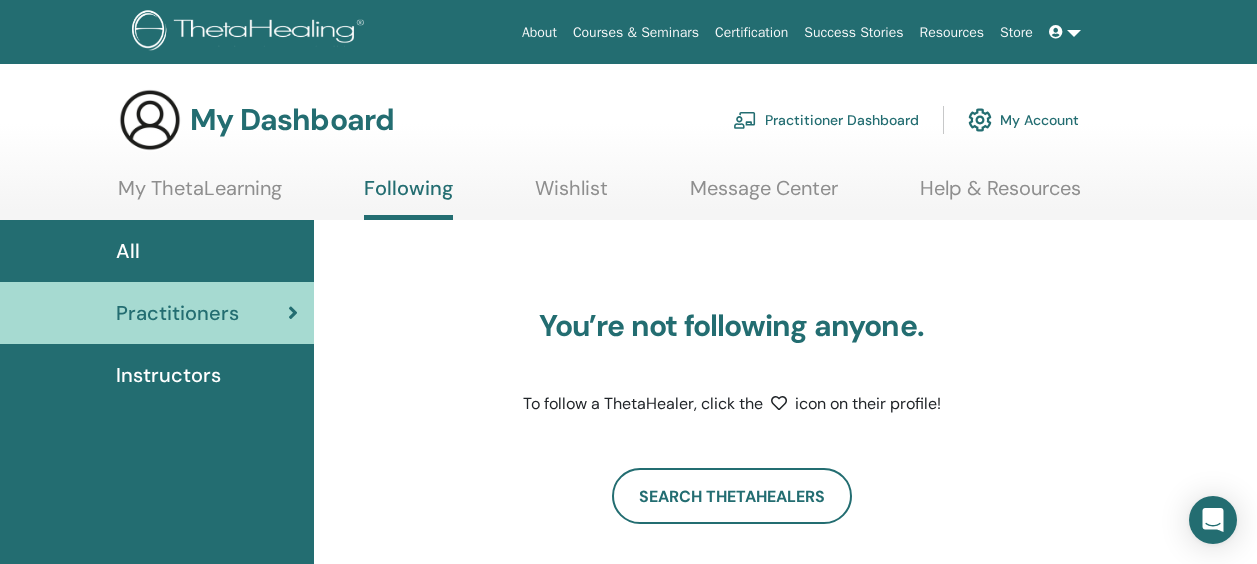 scroll, scrollTop: 0, scrollLeft: 0, axis: both 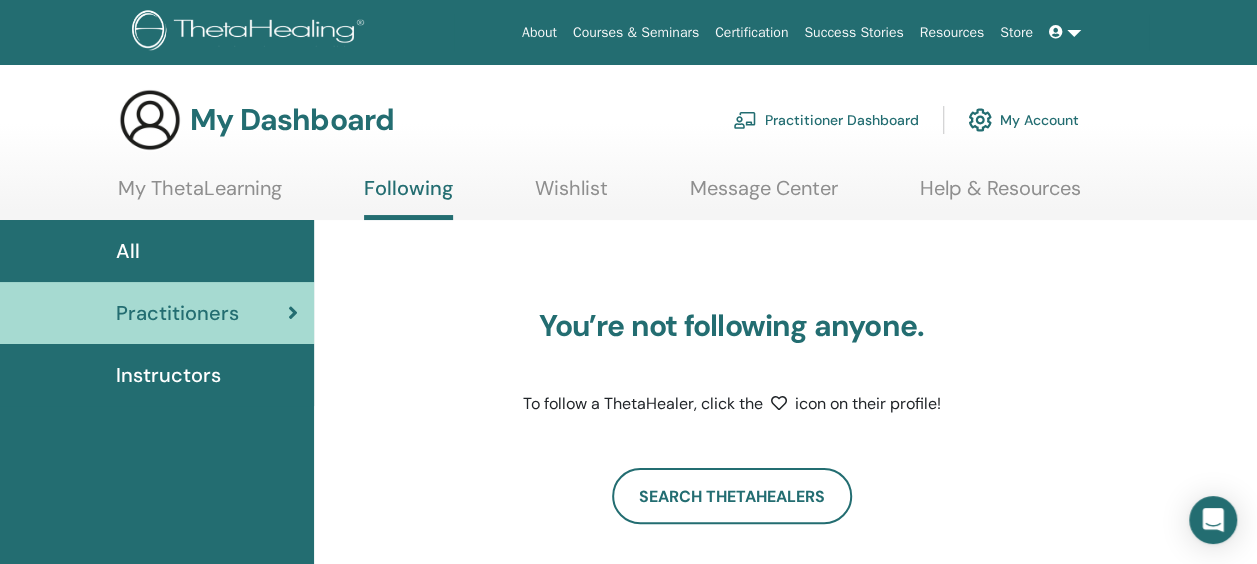 click on "My Account" at bounding box center [1023, 120] 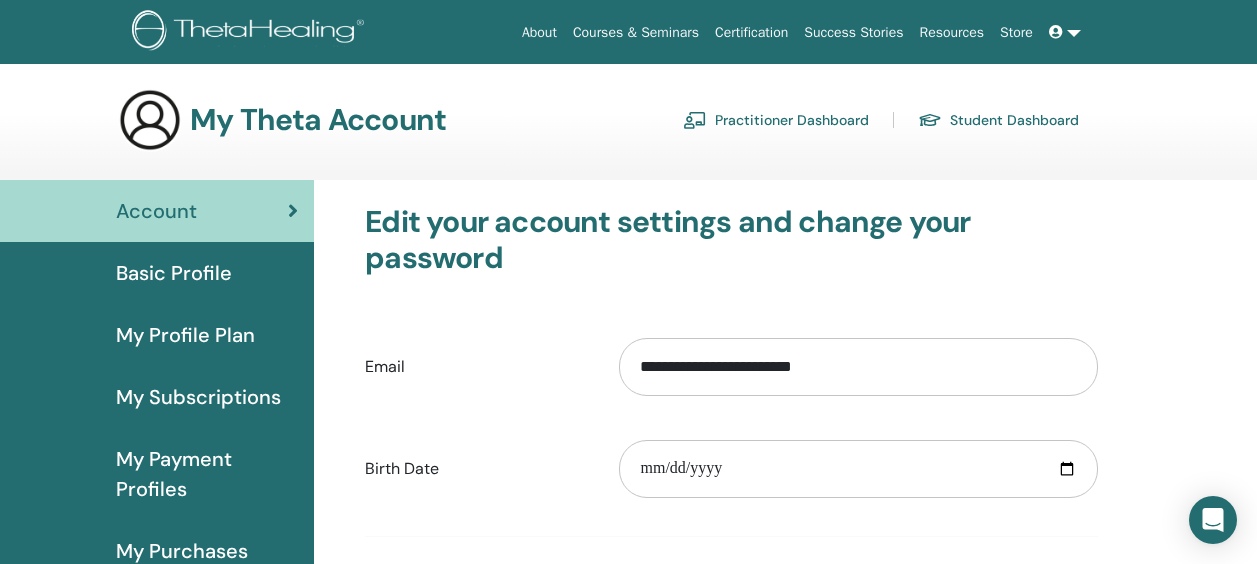 scroll, scrollTop: 0, scrollLeft: 0, axis: both 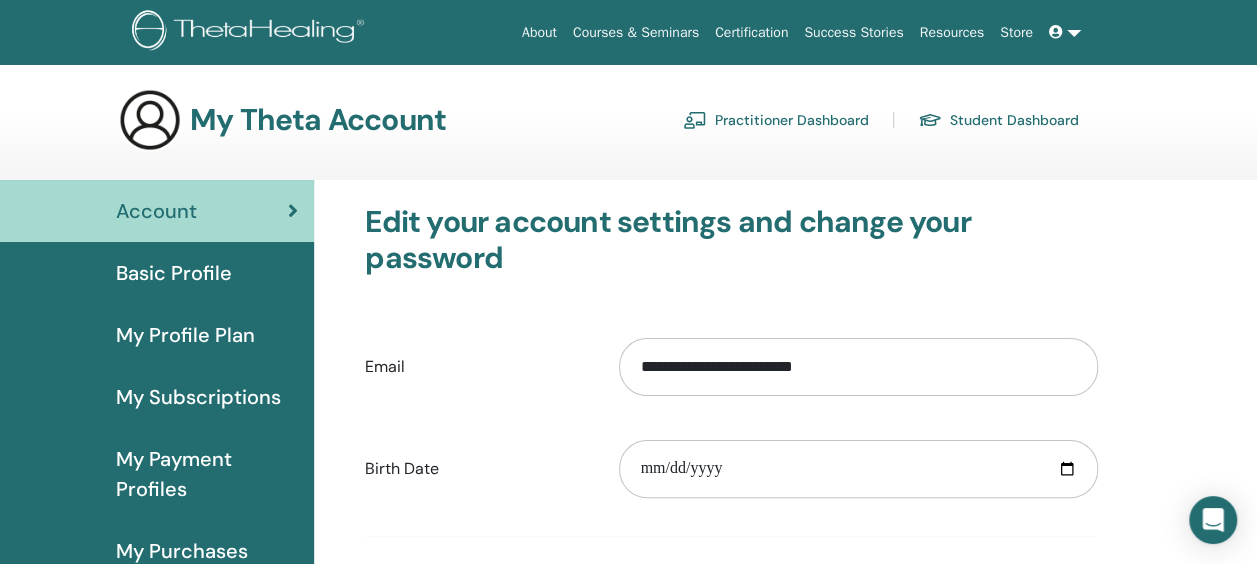 click on "Basic Profile" at bounding box center (174, 273) 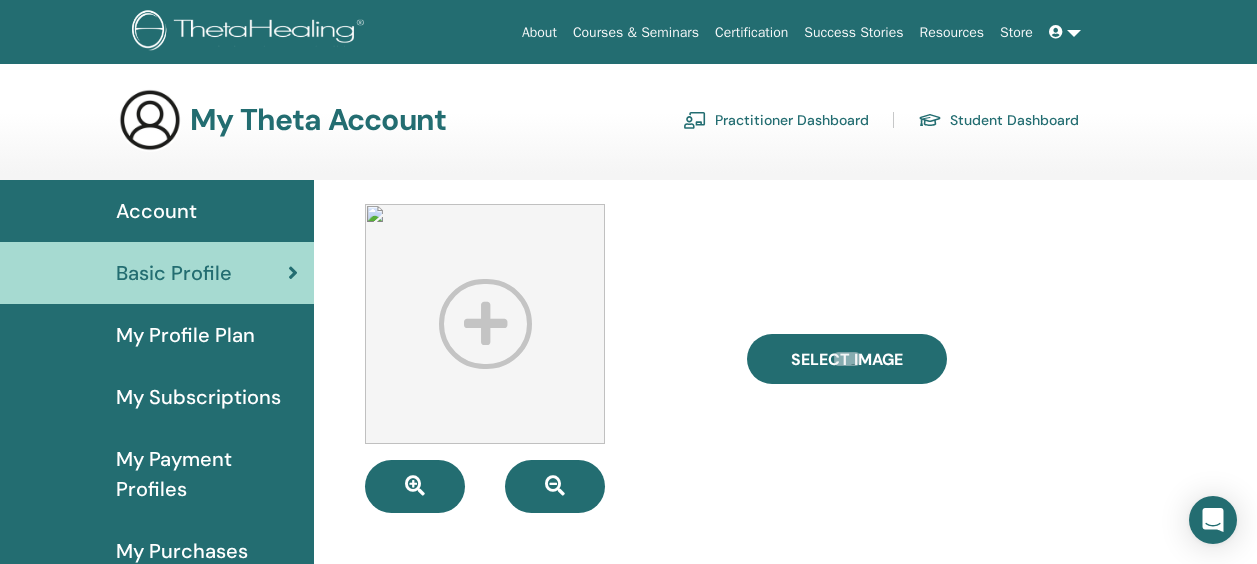 scroll, scrollTop: 0, scrollLeft: 0, axis: both 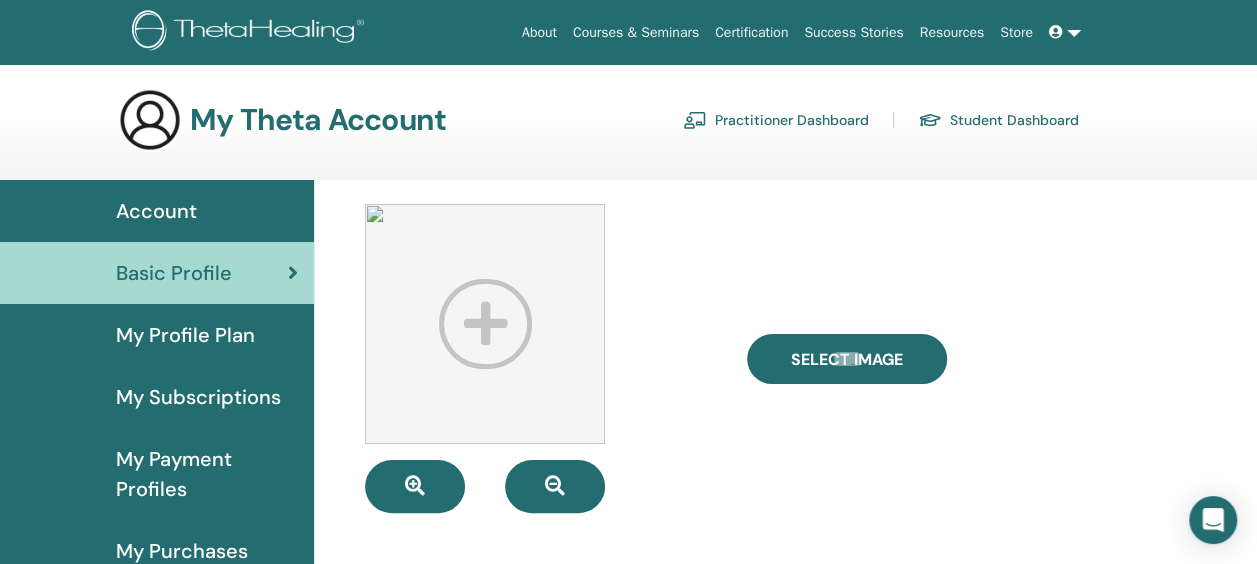 click on "My Payment Profiles" at bounding box center (207, 474) 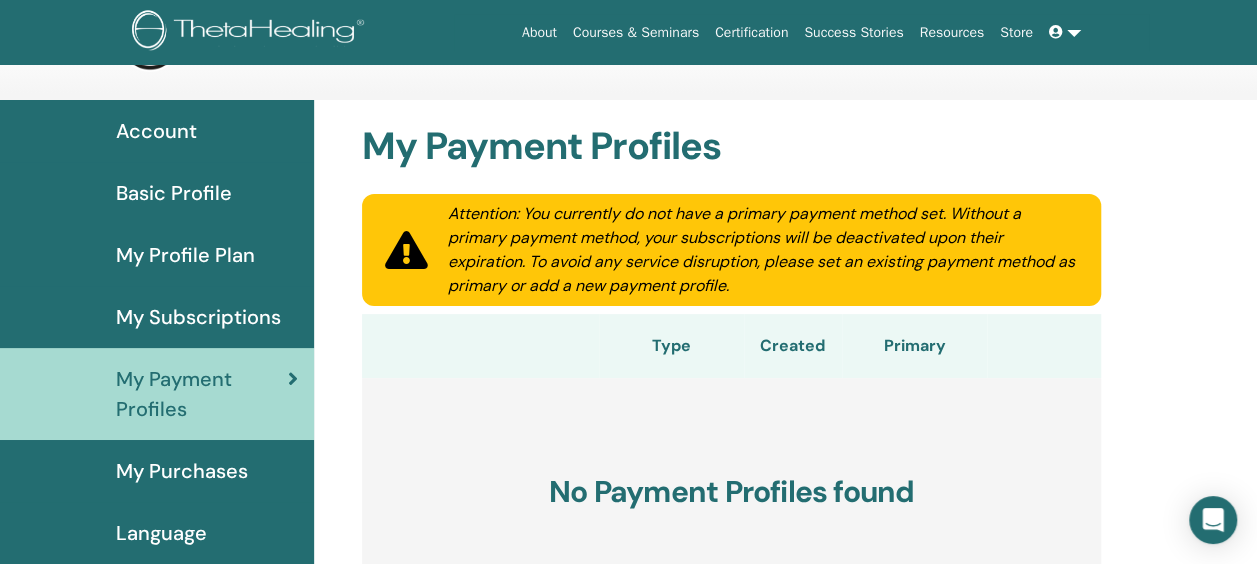 scroll, scrollTop: 120, scrollLeft: 0, axis: vertical 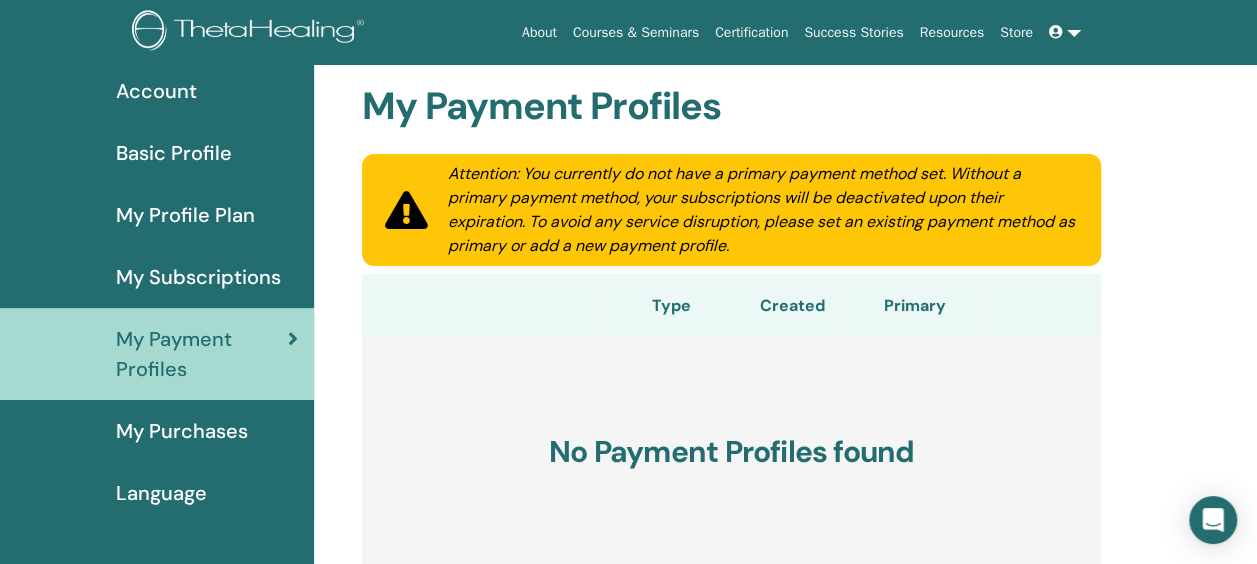 click on "My Profile Plan" at bounding box center (185, 215) 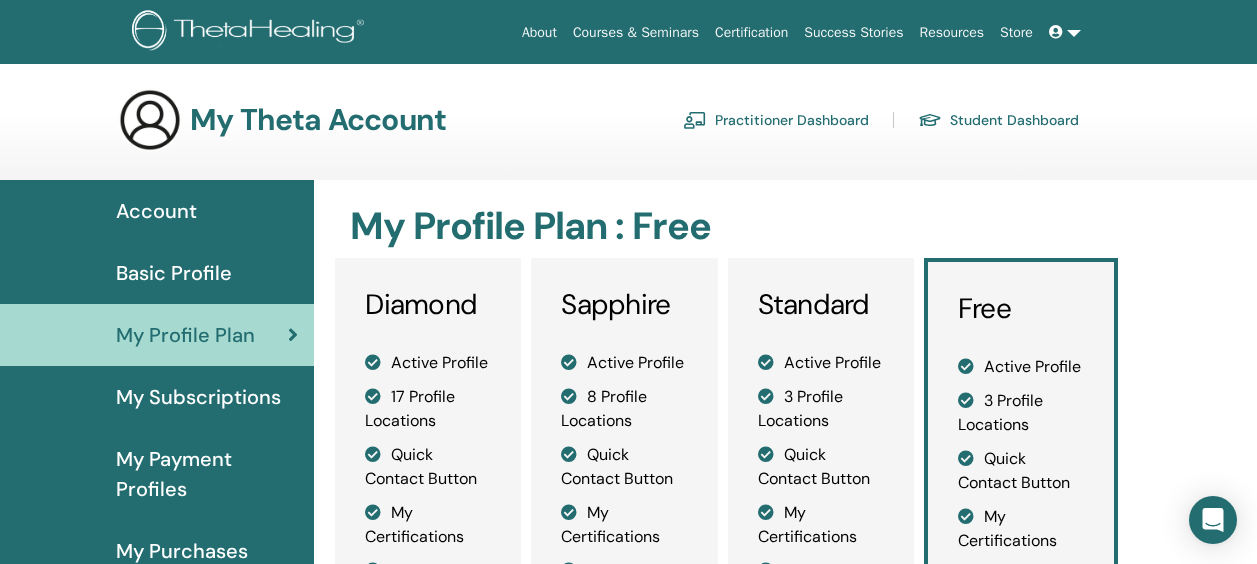 scroll, scrollTop: 0, scrollLeft: 0, axis: both 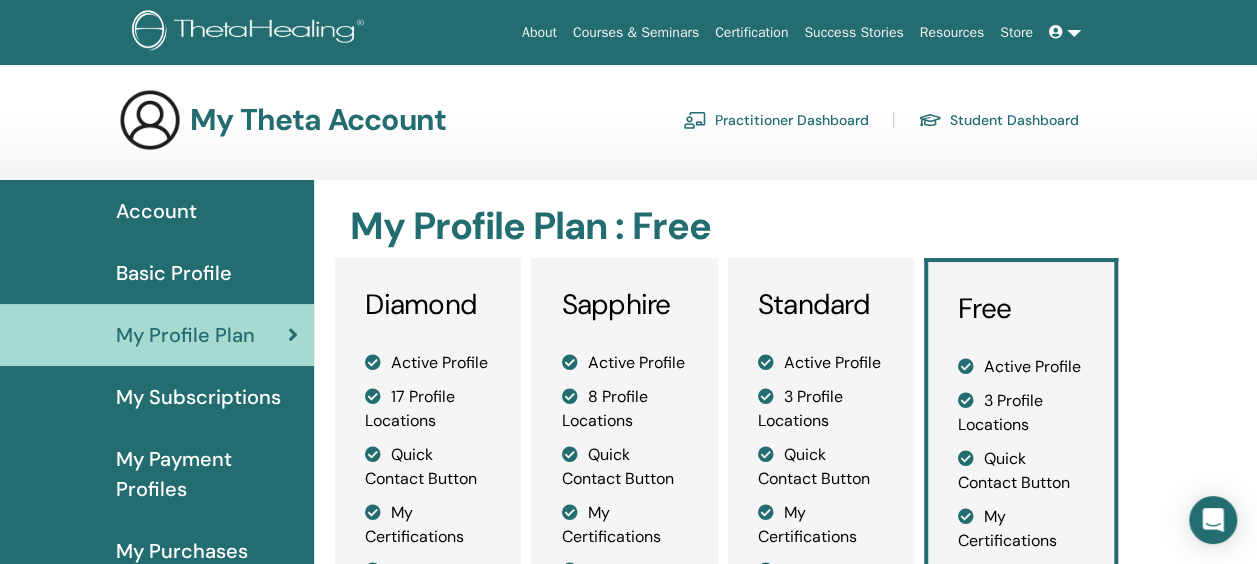 click on "Student Dashboard" at bounding box center (998, 120) 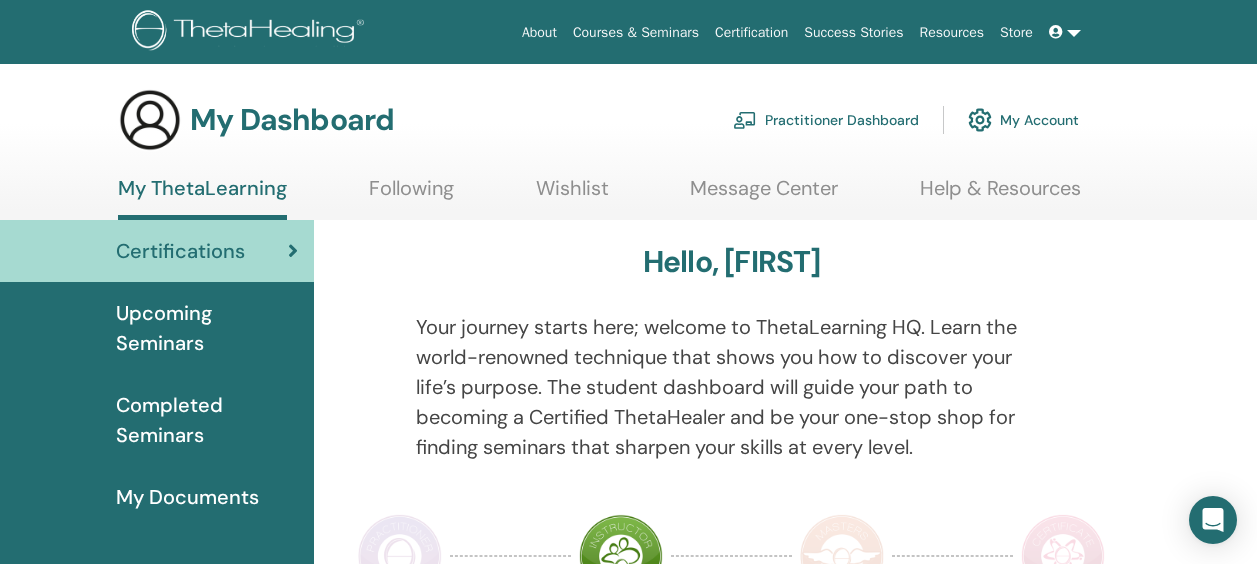scroll, scrollTop: 0, scrollLeft: 0, axis: both 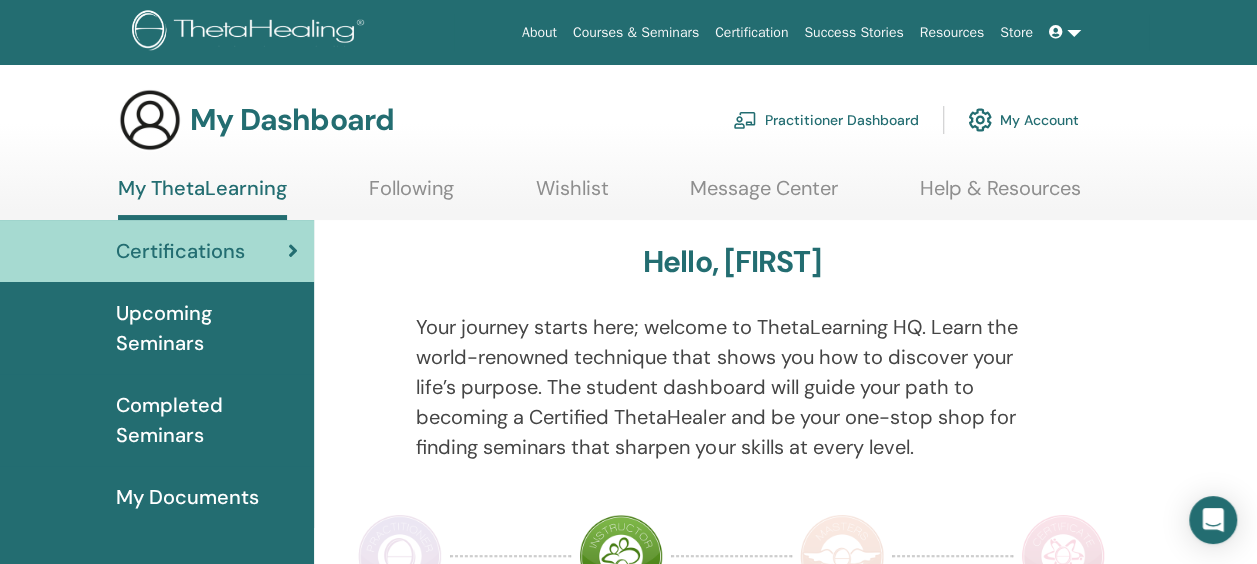 click on "Following" at bounding box center [411, 195] 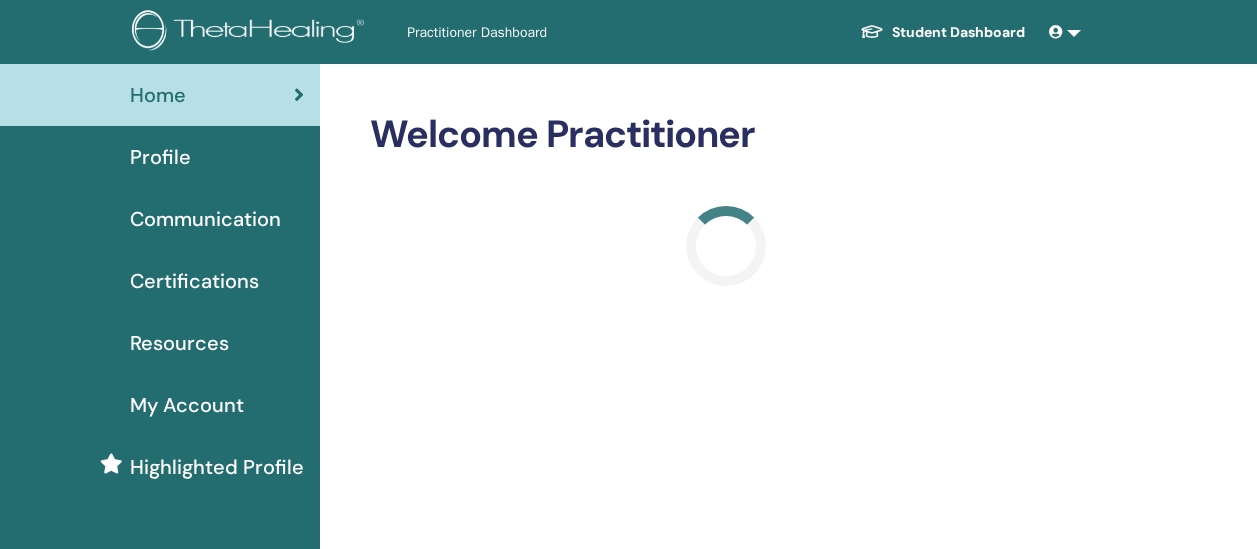scroll, scrollTop: 0, scrollLeft: 0, axis: both 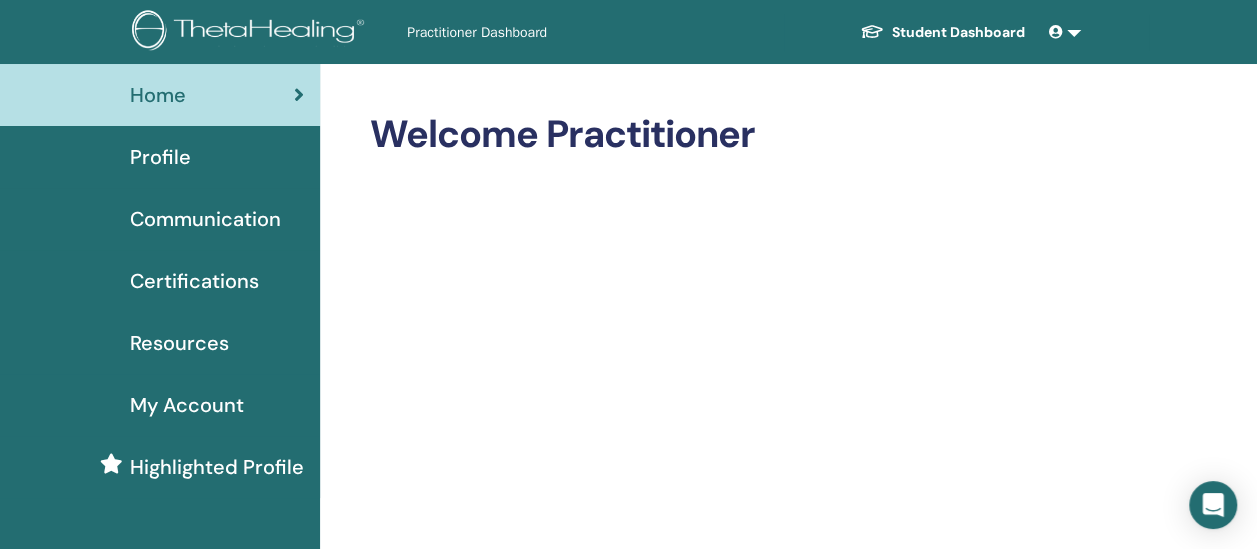 click on "My Account" at bounding box center (187, 405) 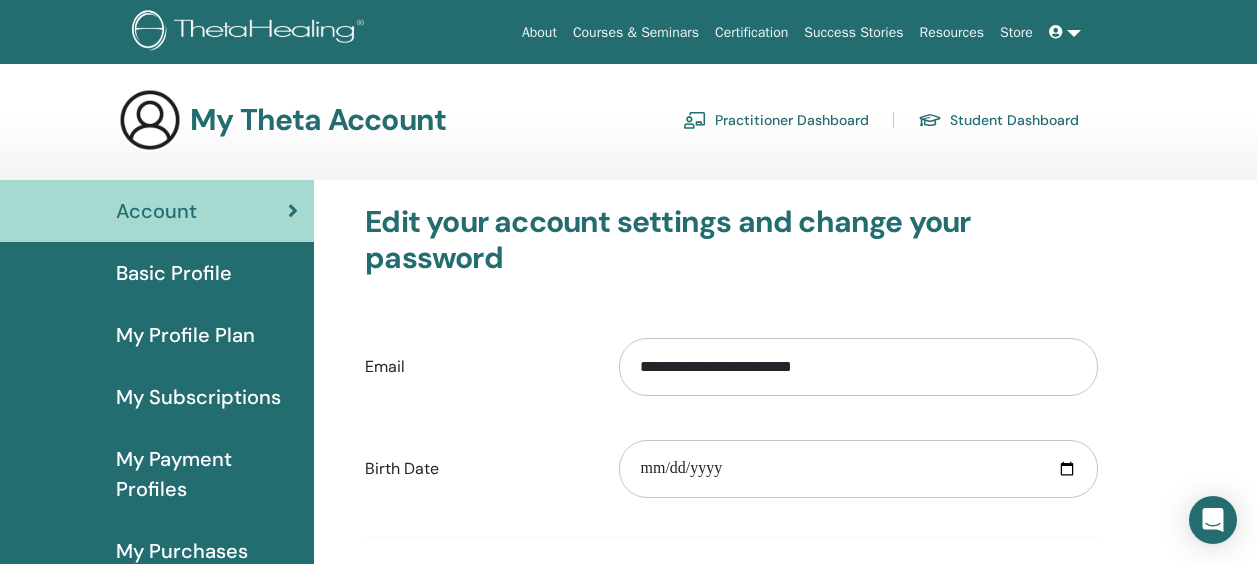 scroll, scrollTop: 0, scrollLeft: 0, axis: both 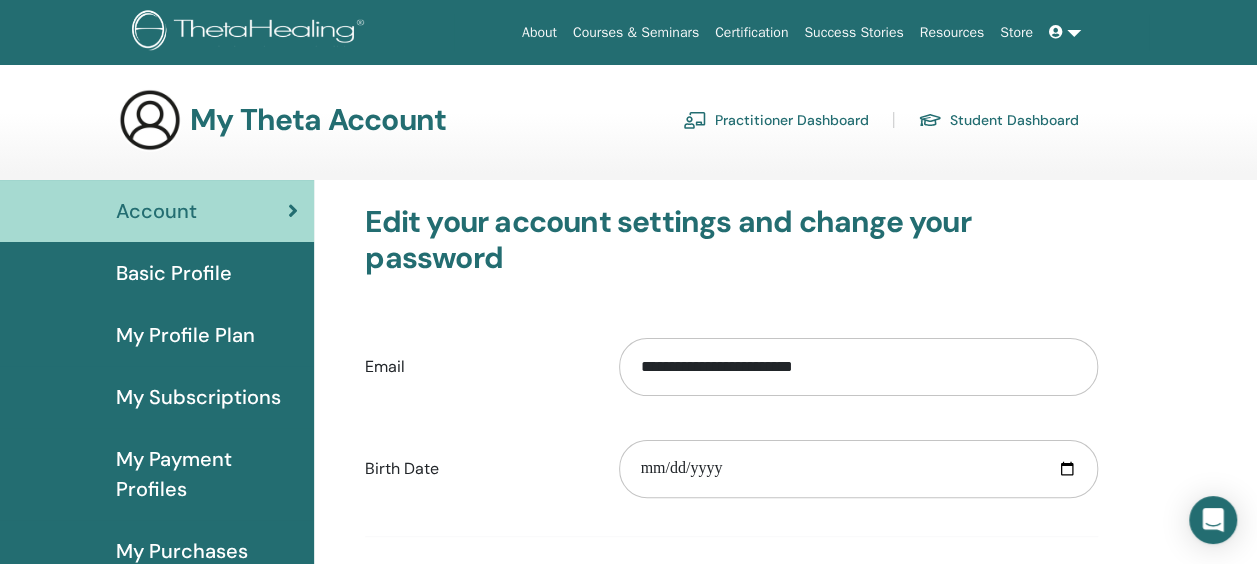 click at bounding box center [1065, 32] 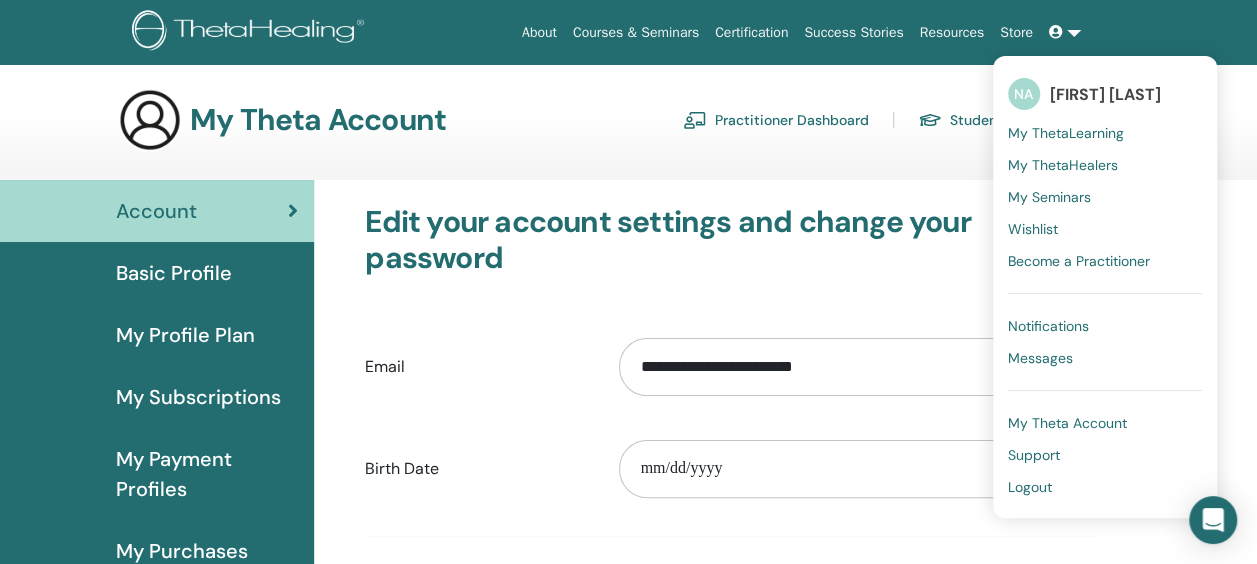 click on "Messages" at bounding box center (1040, 358) 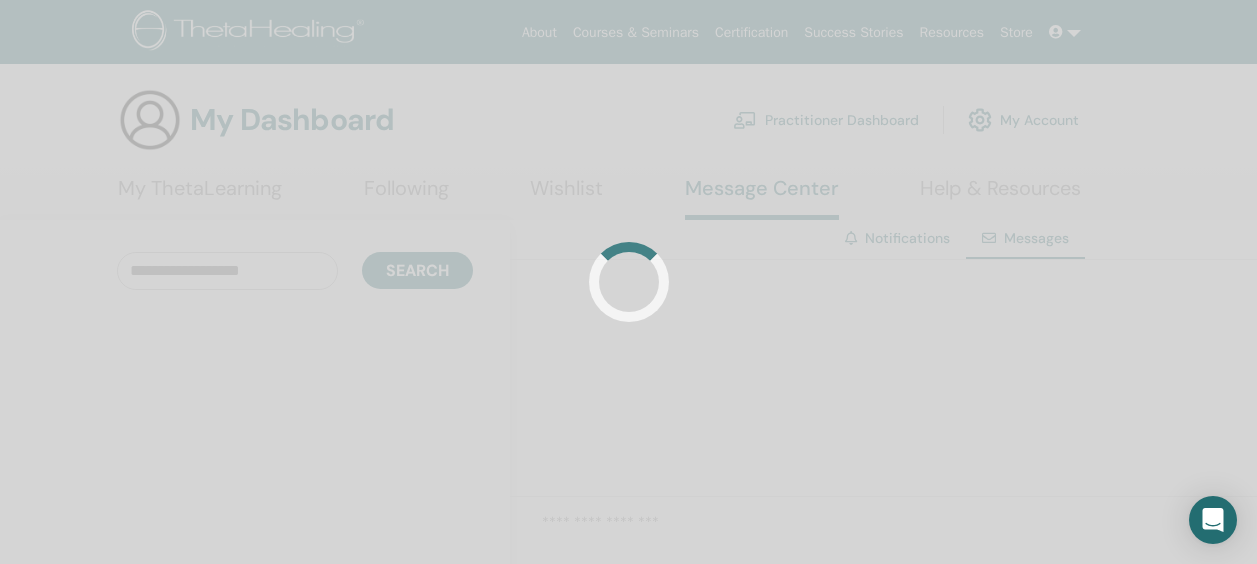 scroll, scrollTop: 0, scrollLeft: 0, axis: both 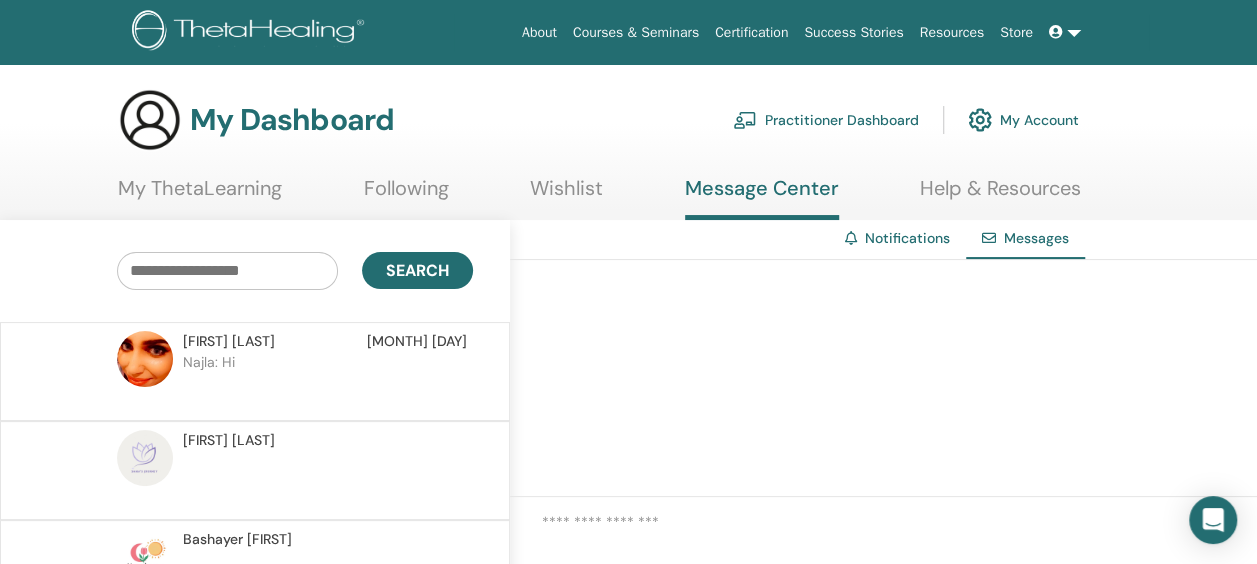 click at bounding box center [145, 359] 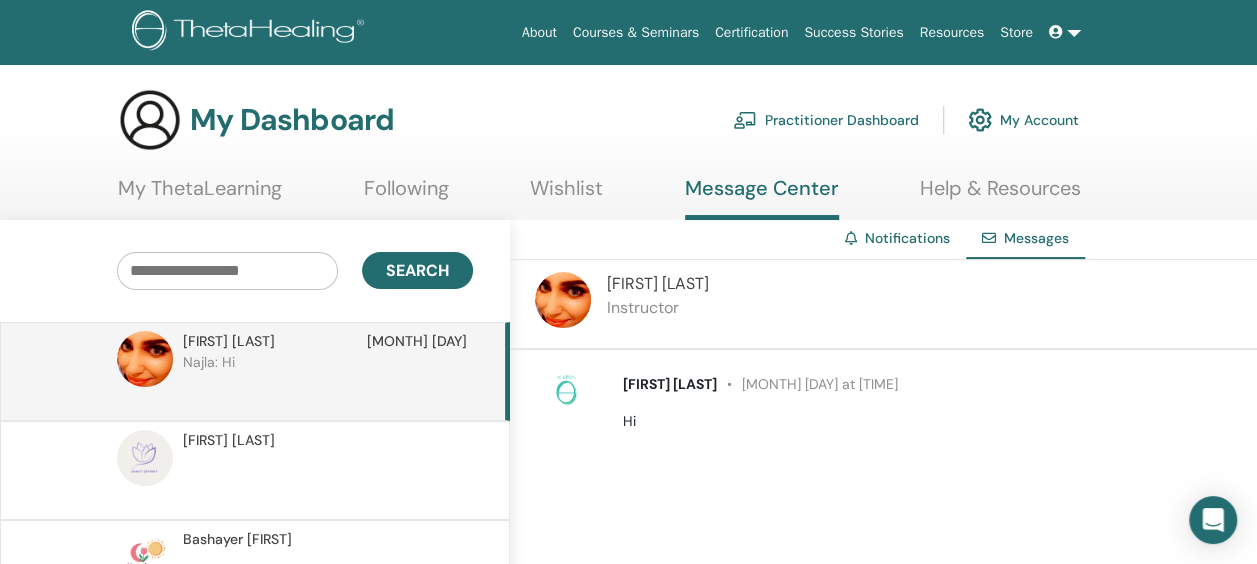 drag, startPoint x: 762, startPoint y: 282, endPoint x: 600, endPoint y: 281, distance: 162.00308 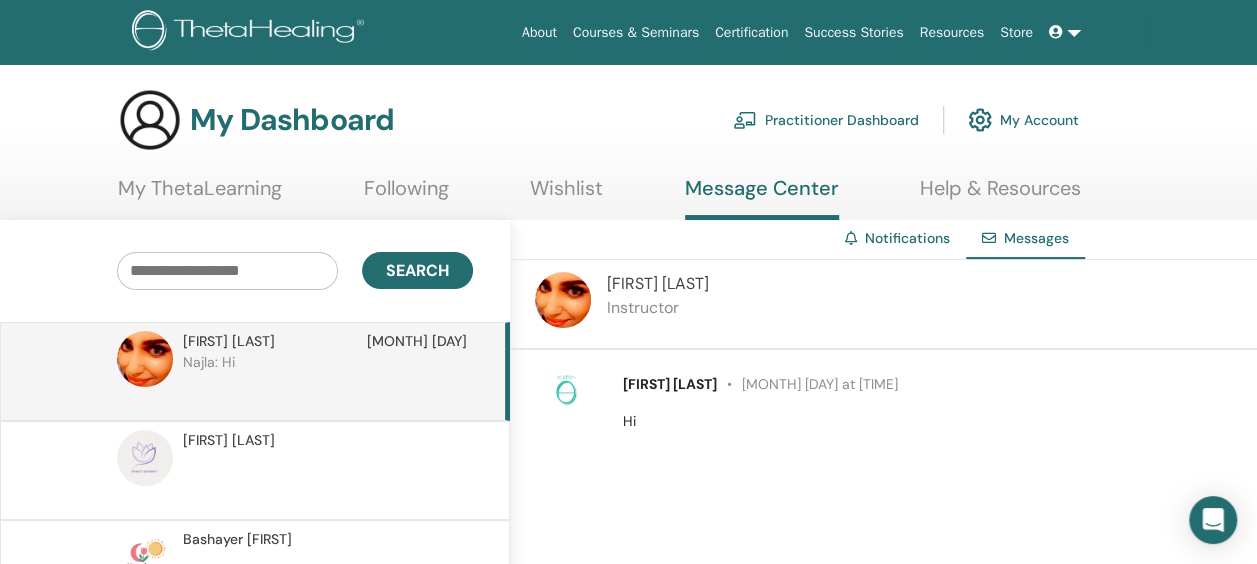 click on "[FIRST]   [LAST]" at bounding box center [658, 283] 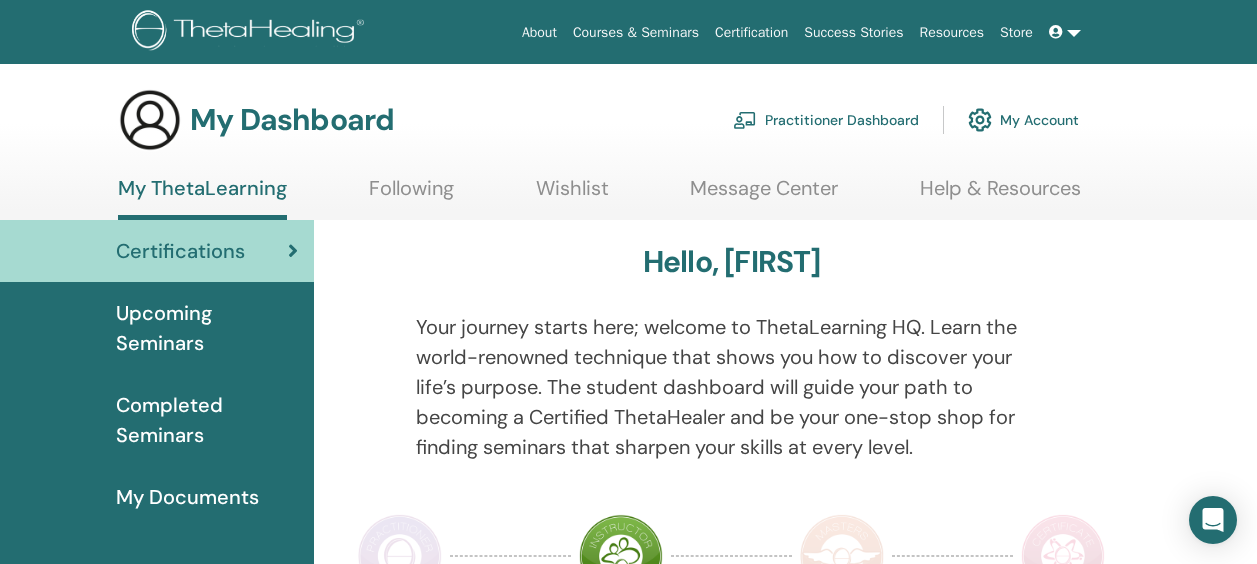 scroll, scrollTop: 0, scrollLeft: 0, axis: both 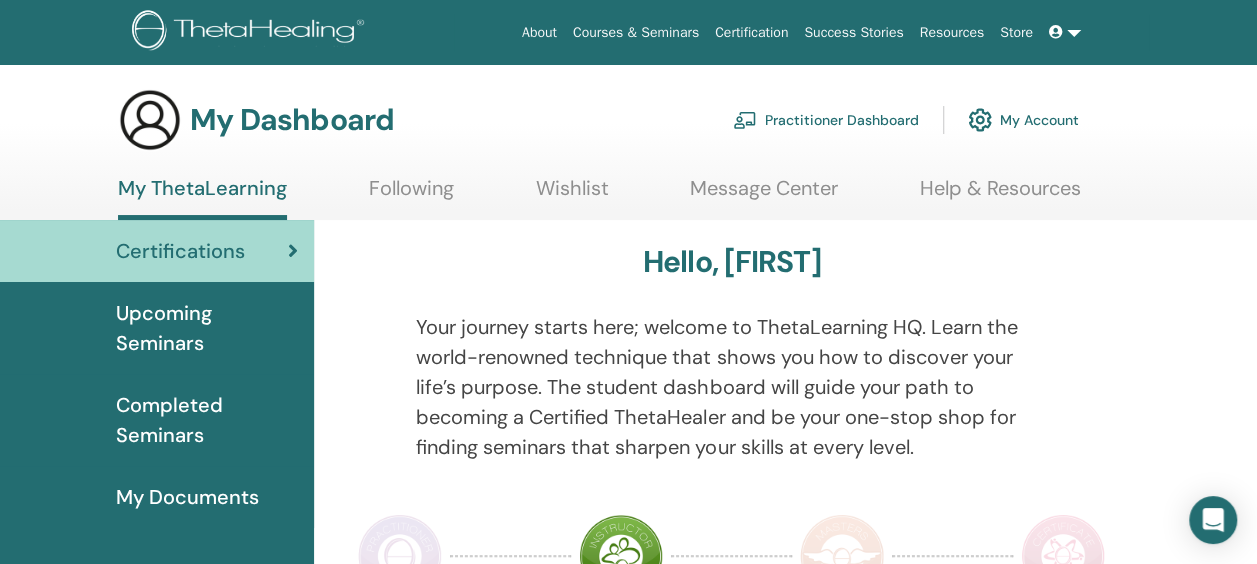 click on "About" at bounding box center (539, 32) 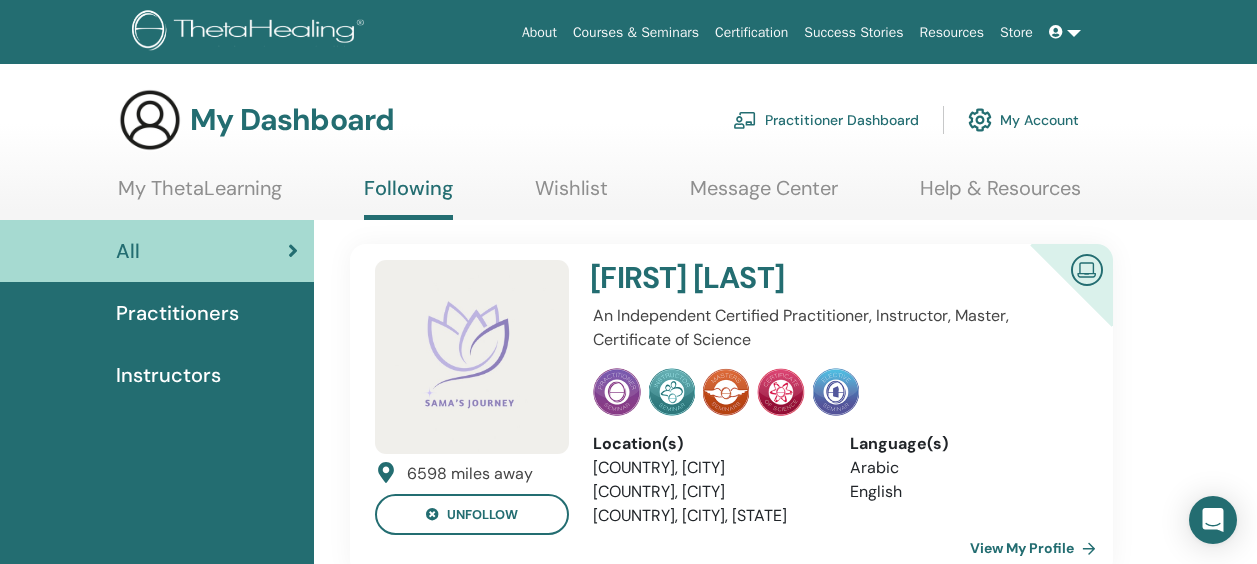 scroll, scrollTop: 0, scrollLeft: 0, axis: both 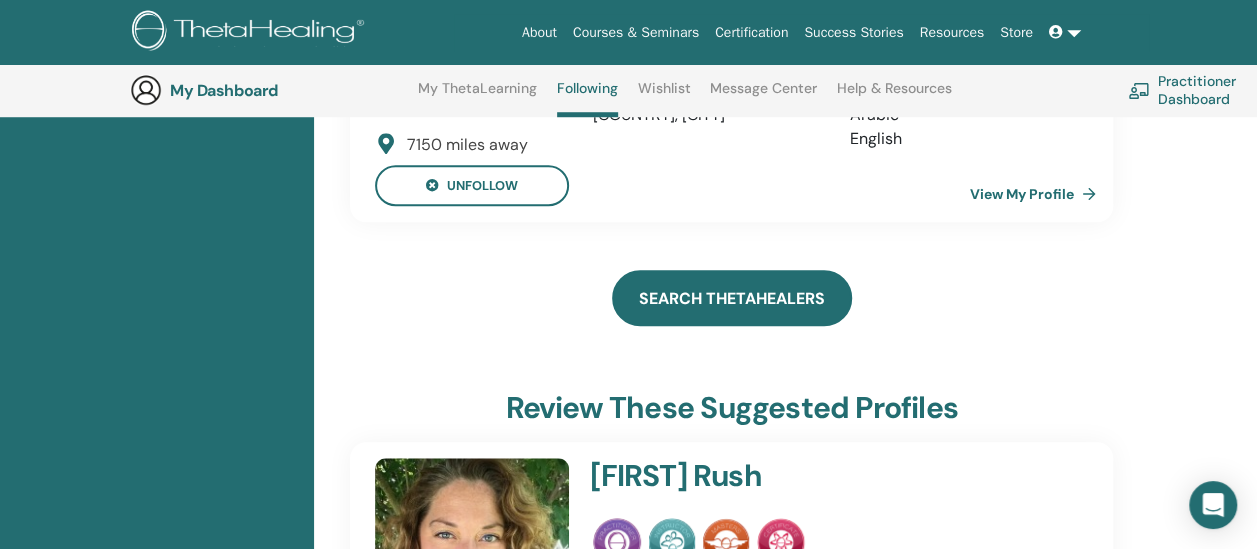click on "Search ThetaHealers" at bounding box center (732, 298) 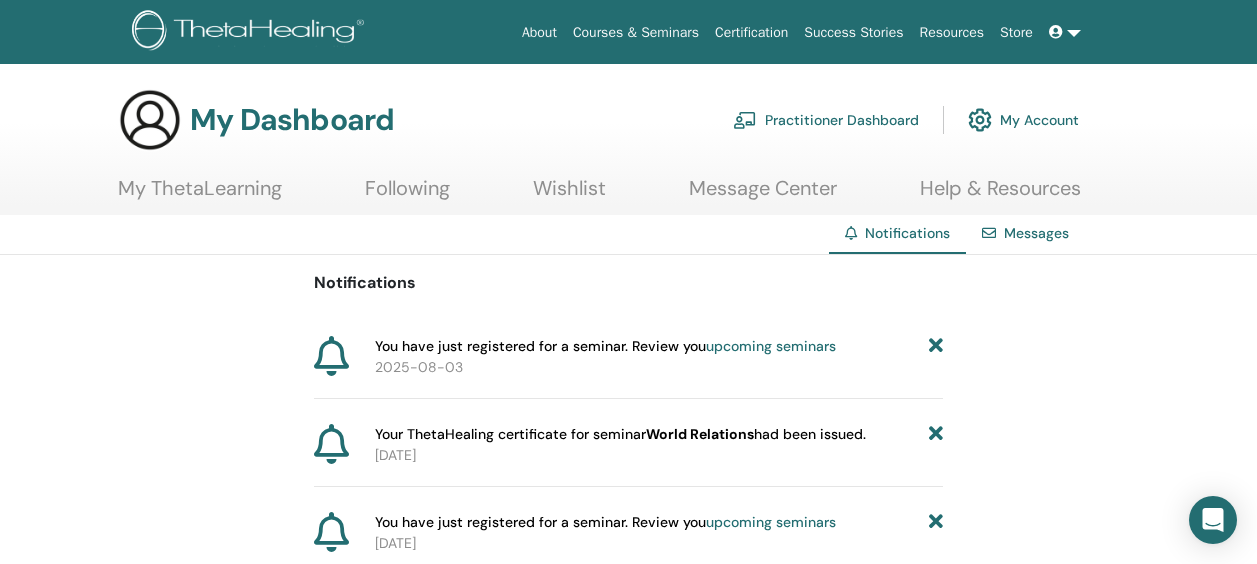 scroll, scrollTop: 0, scrollLeft: 0, axis: both 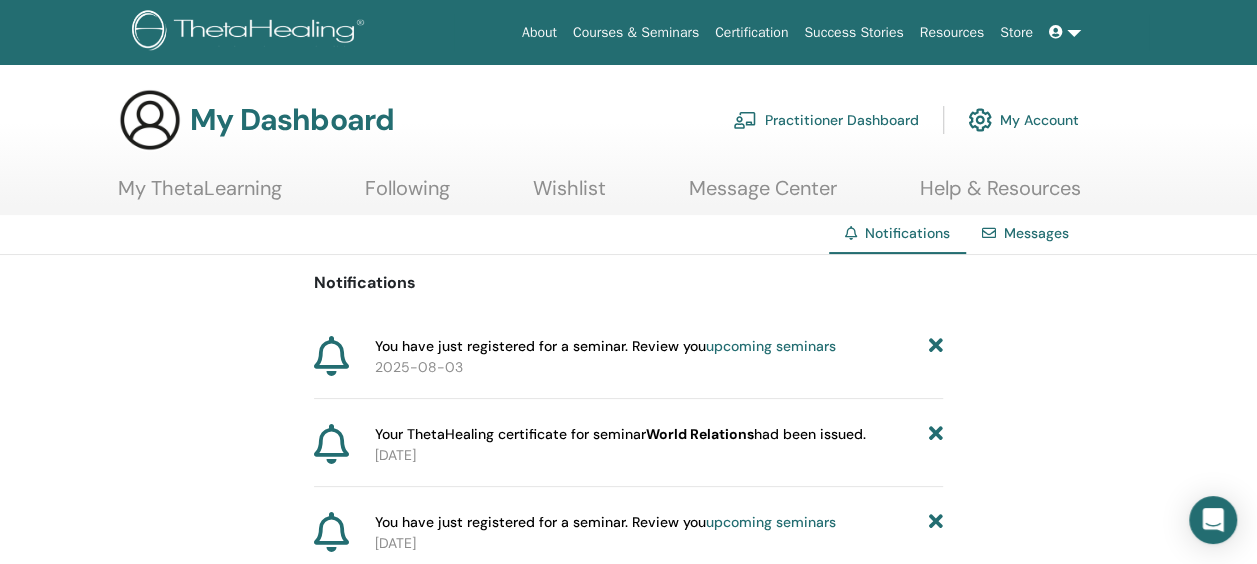 click on "Messages" at bounding box center [1036, 233] 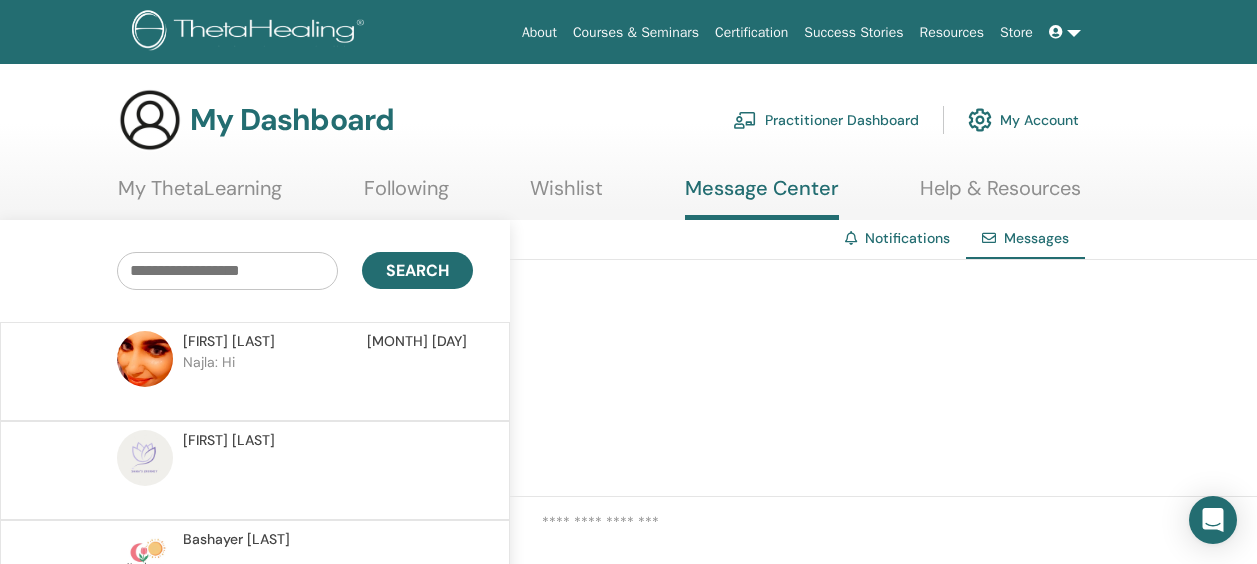 scroll, scrollTop: 0, scrollLeft: 0, axis: both 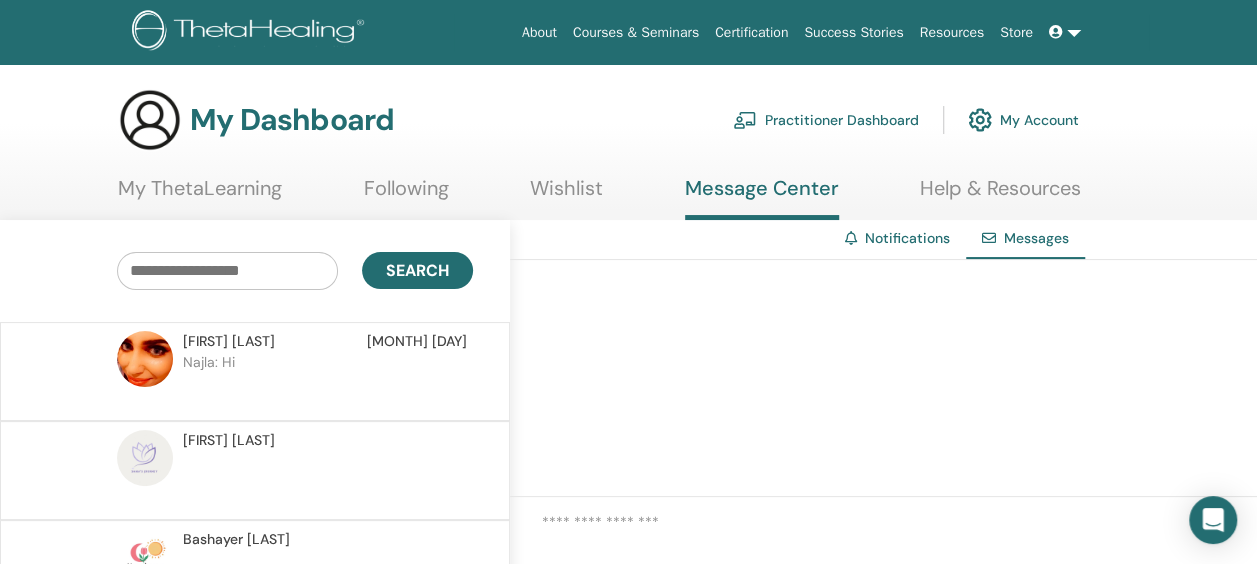 click at bounding box center [145, 359] 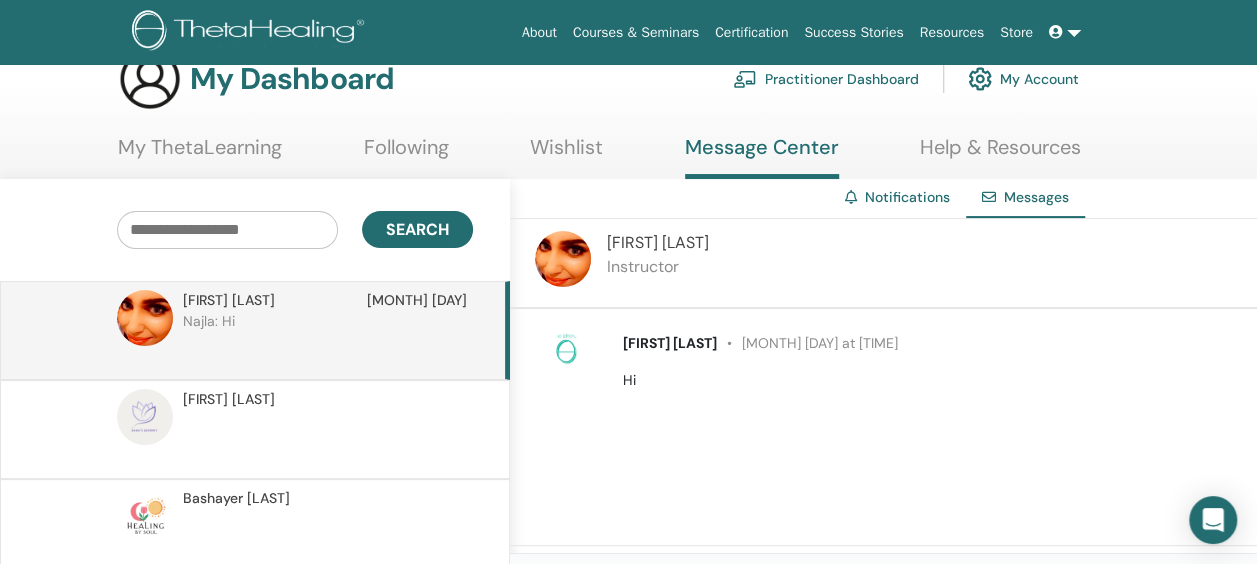 scroll, scrollTop: 40, scrollLeft: 0, axis: vertical 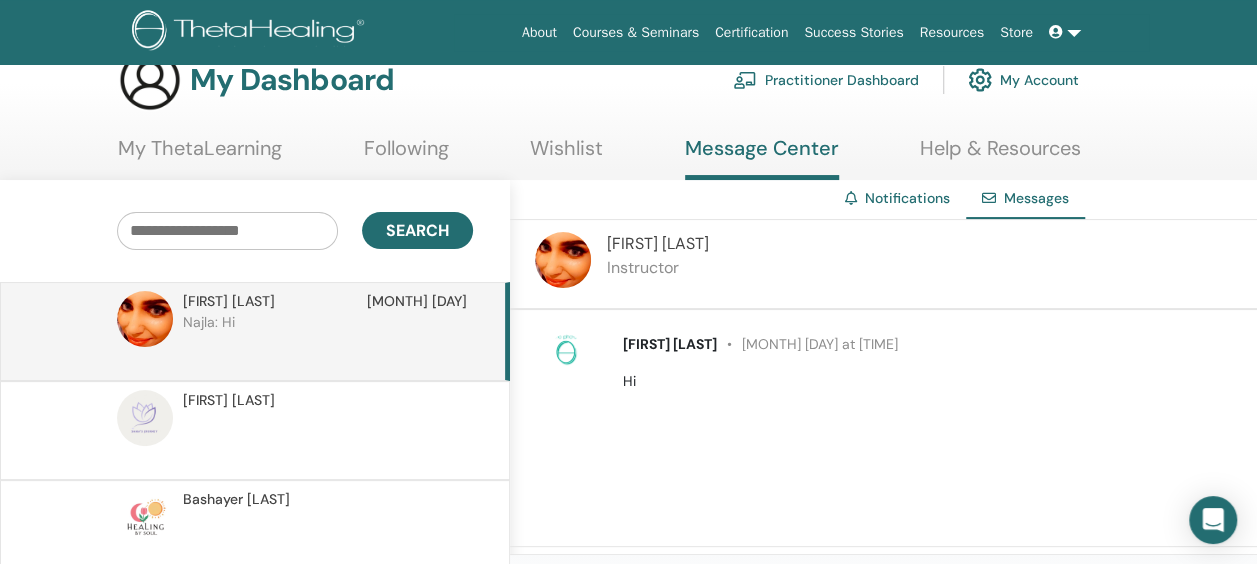 click on "[FIRST]   [LAST]" at bounding box center [229, 301] 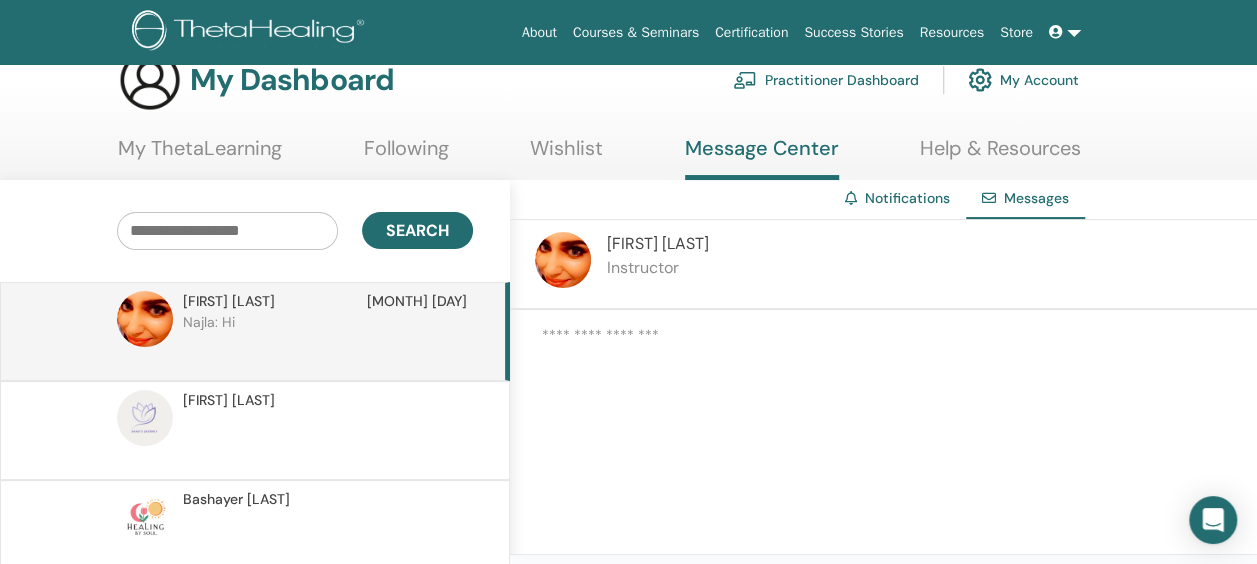 click at bounding box center (145, 319) 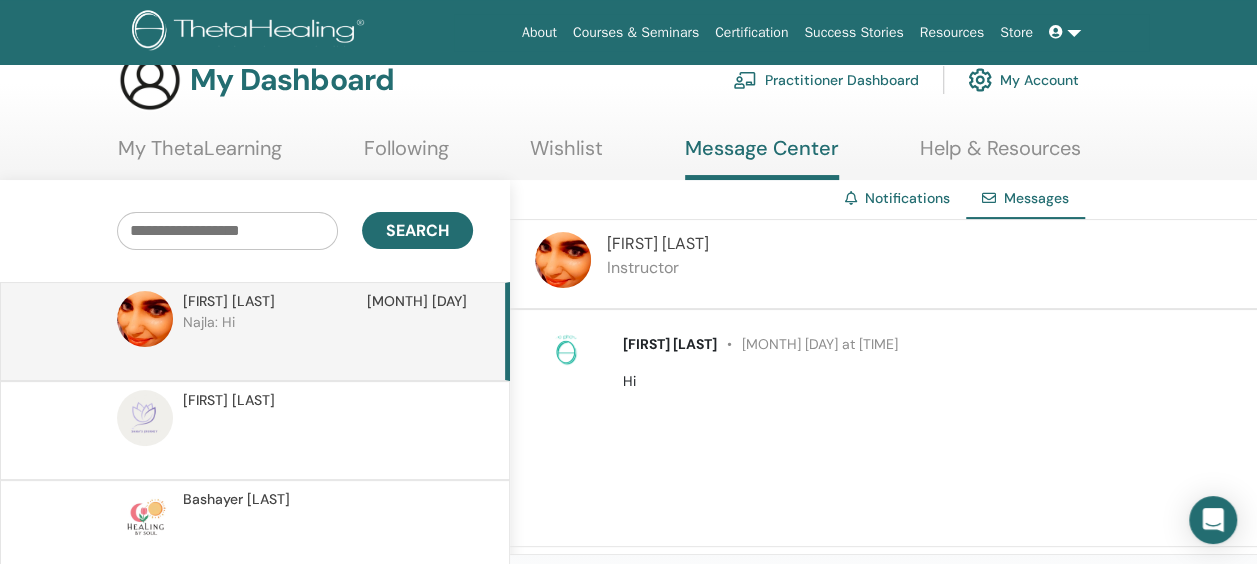 drag, startPoint x: 156, startPoint y: 326, endPoint x: 888, endPoint y: 429, distance: 739.21106 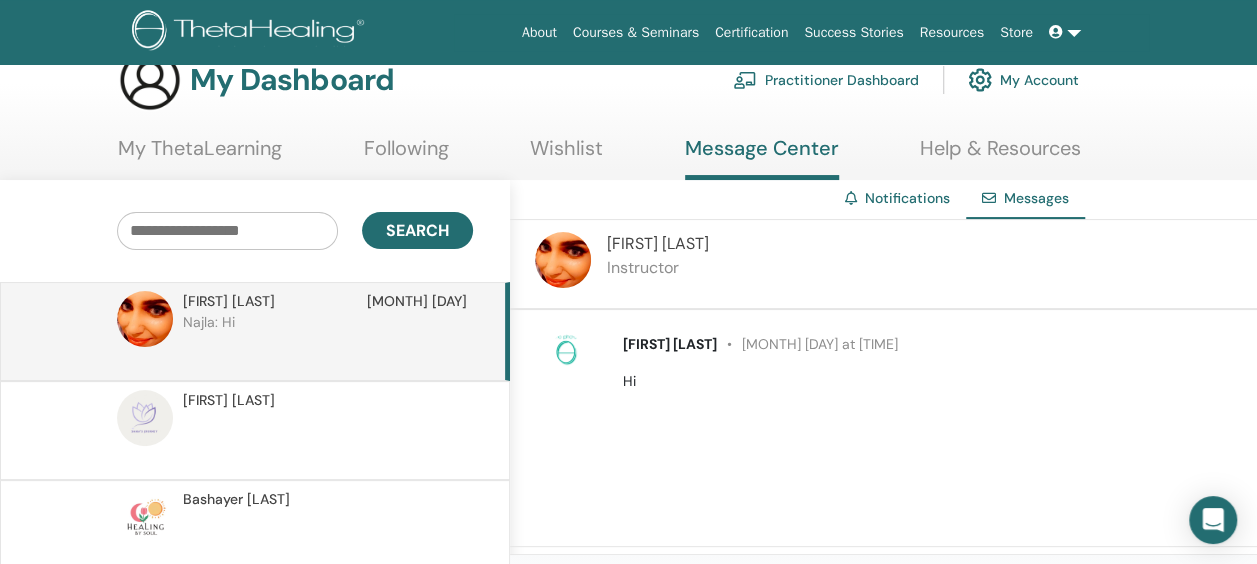 click on "Certification" at bounding box center (751, 32) 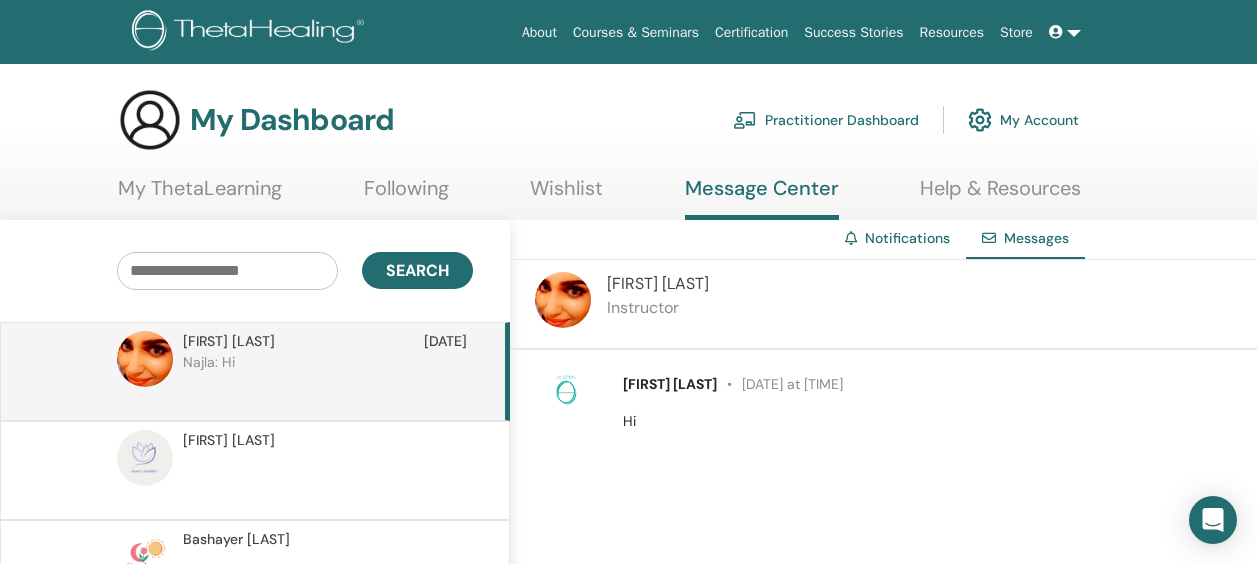 scroll, scrollTop: 0, scrollLeft: 0, axis: both 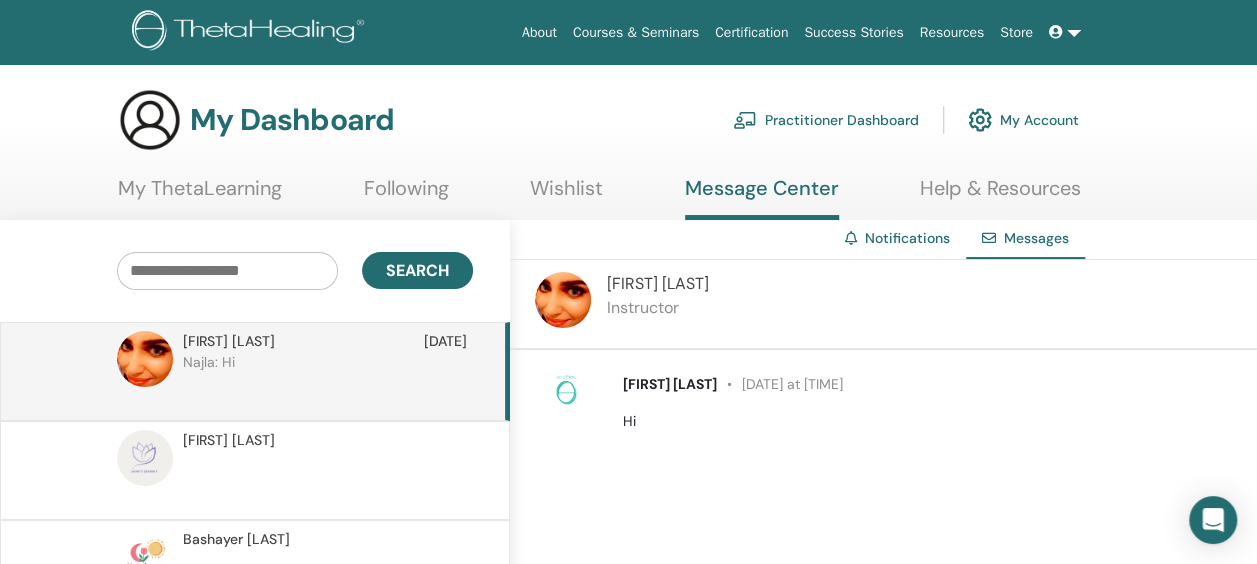 click at bounding box center (145, 359) 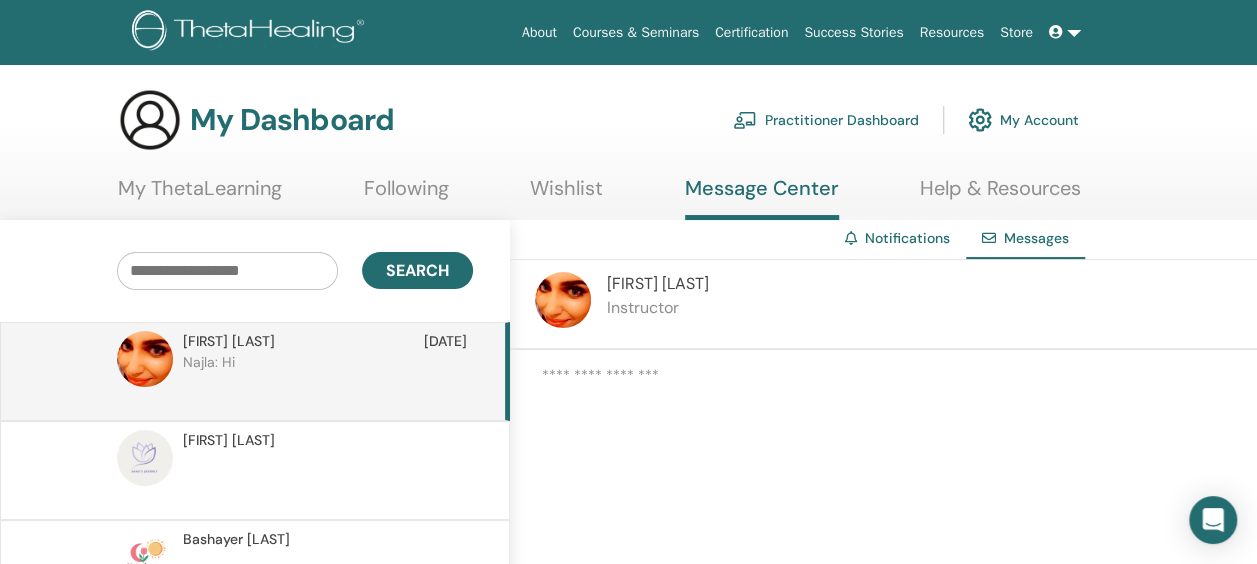 click at bounding box center [145, 359] 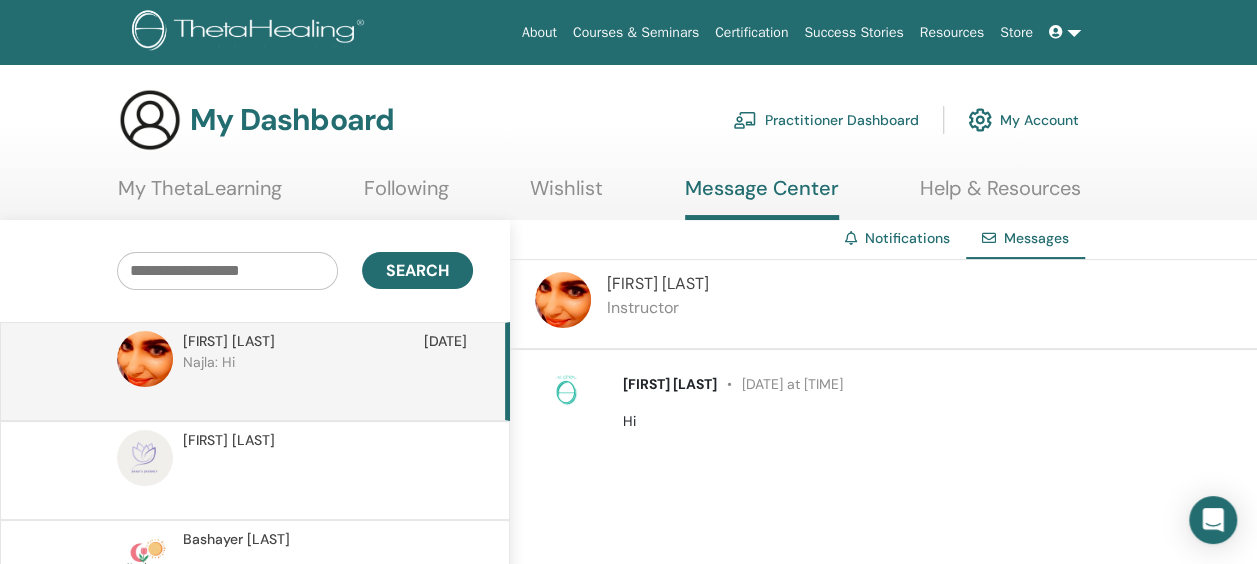 click at bounding box center [145, 359] 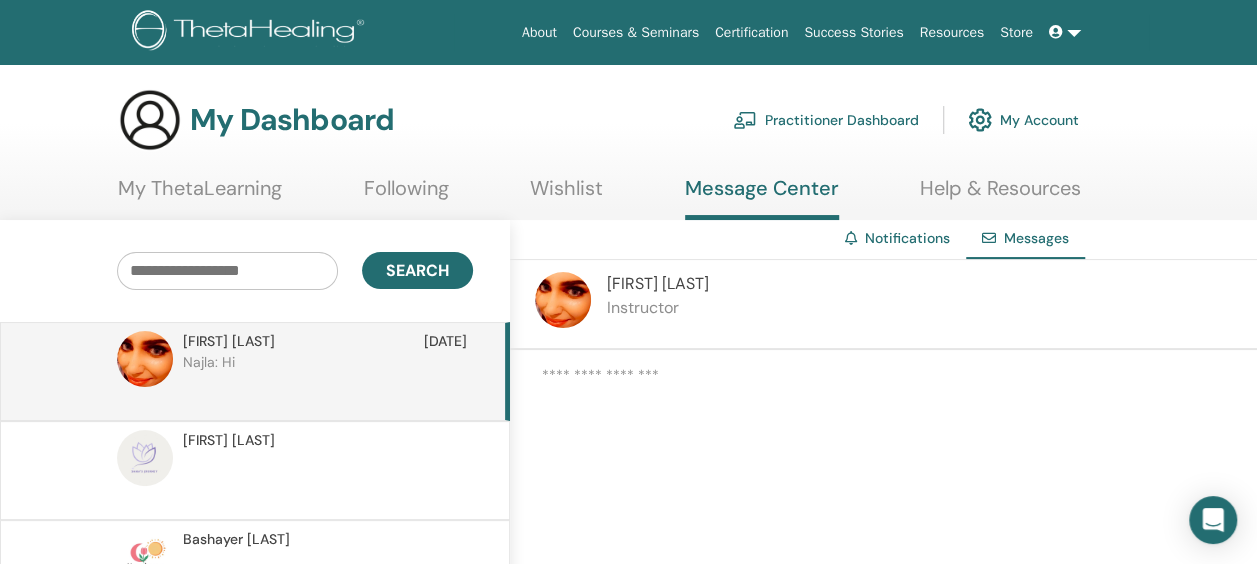 click at bounding box center (145, 359) 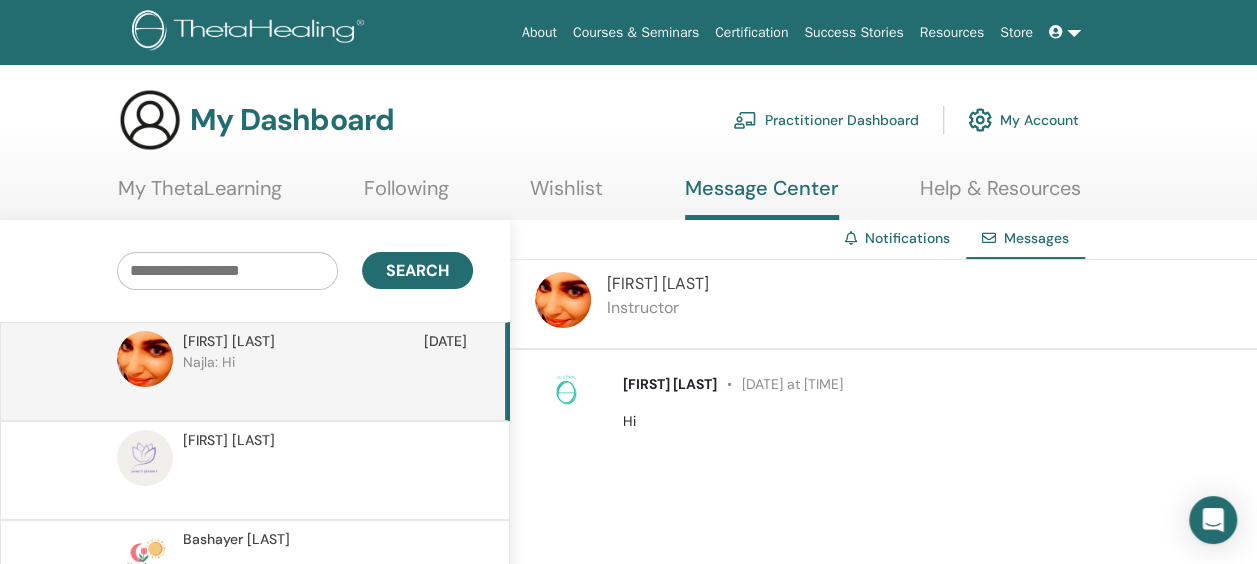 click on "[FIRST]   [LAST]" at bounding box center [229, 341] 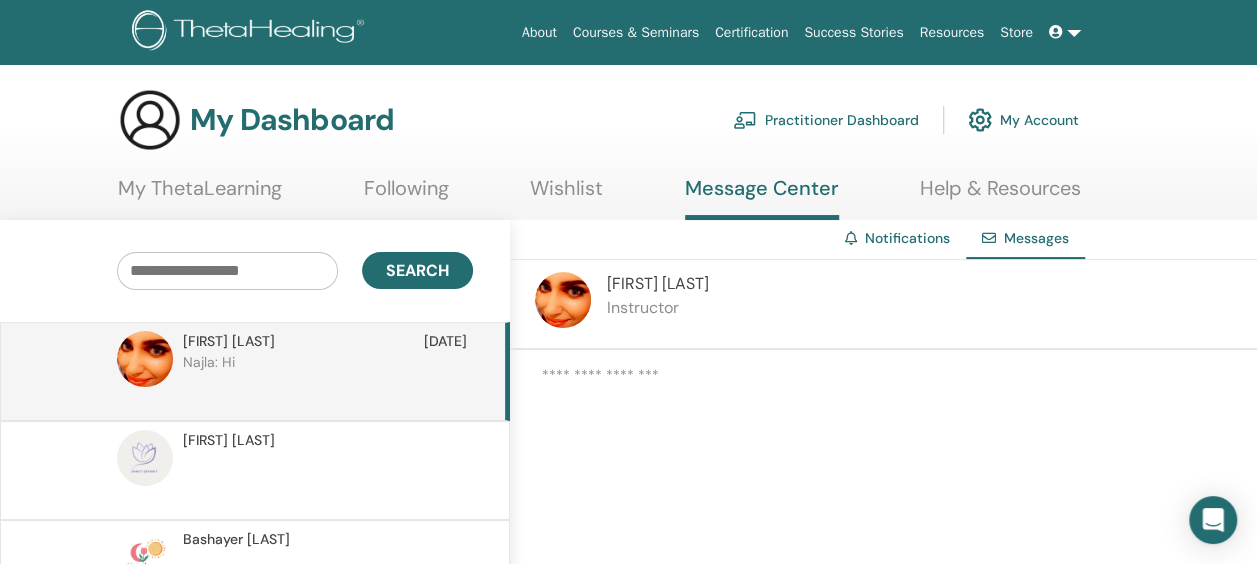 click on "[FIRST]   [LAST]" at bounding box center [229, 341] 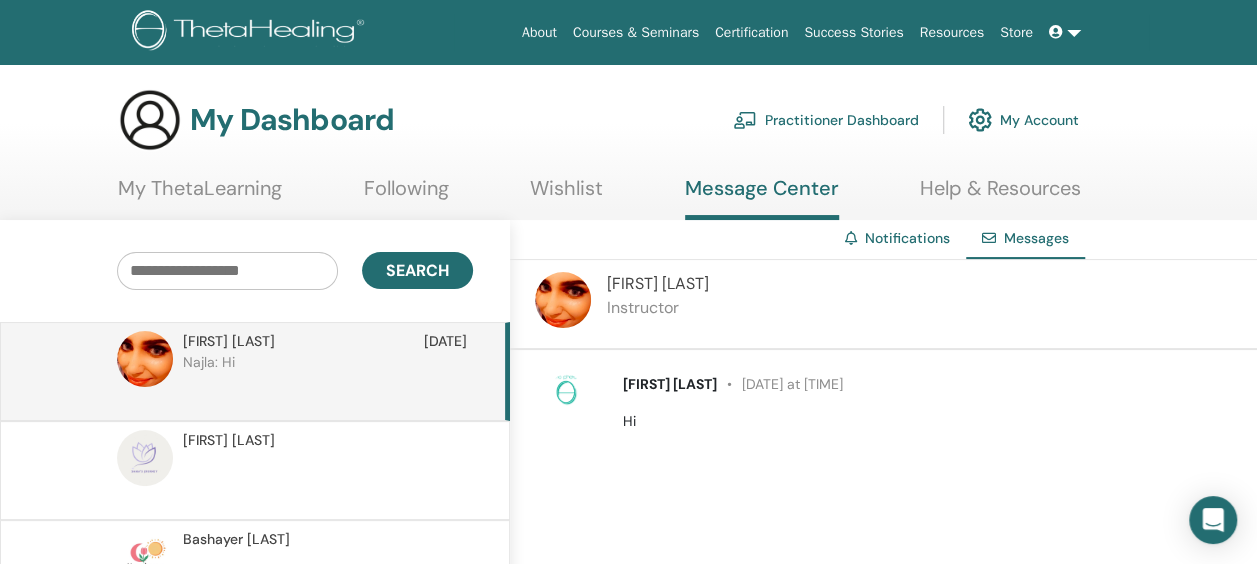 drag, startPoint x: 249, startPoint y: 334, endPoint x: 568, endPoint y: 296, distance: 321.25534 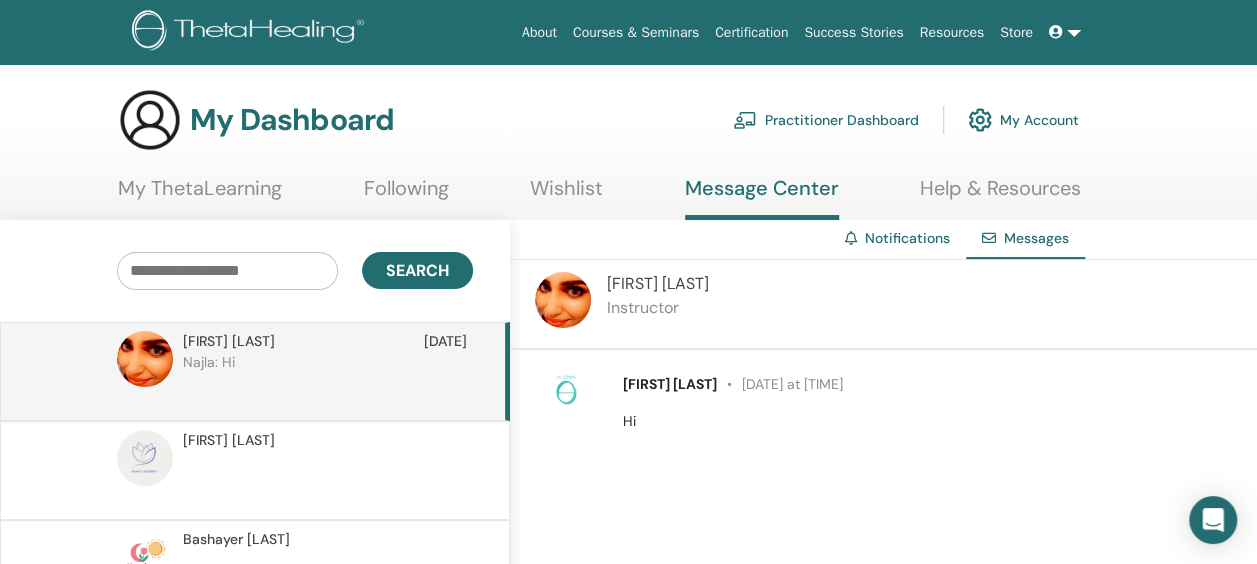 click on "[FIRST]   [LAST]" at bounding box center [658, 283] 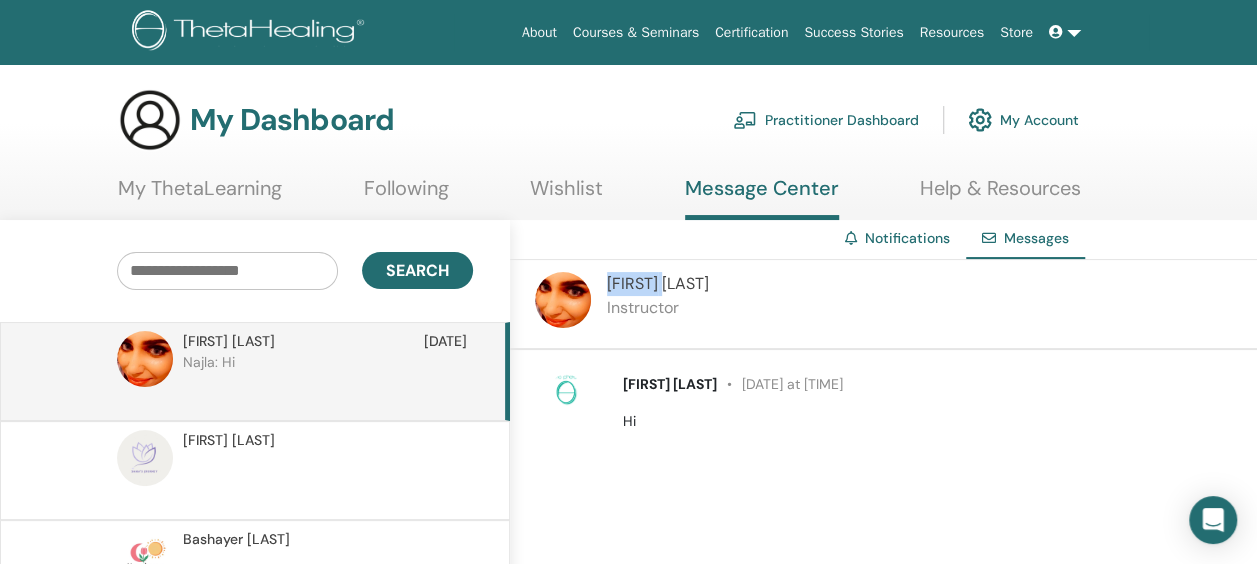 click on "[FIRST]   [LAST]" at bounding box center [658, 283] 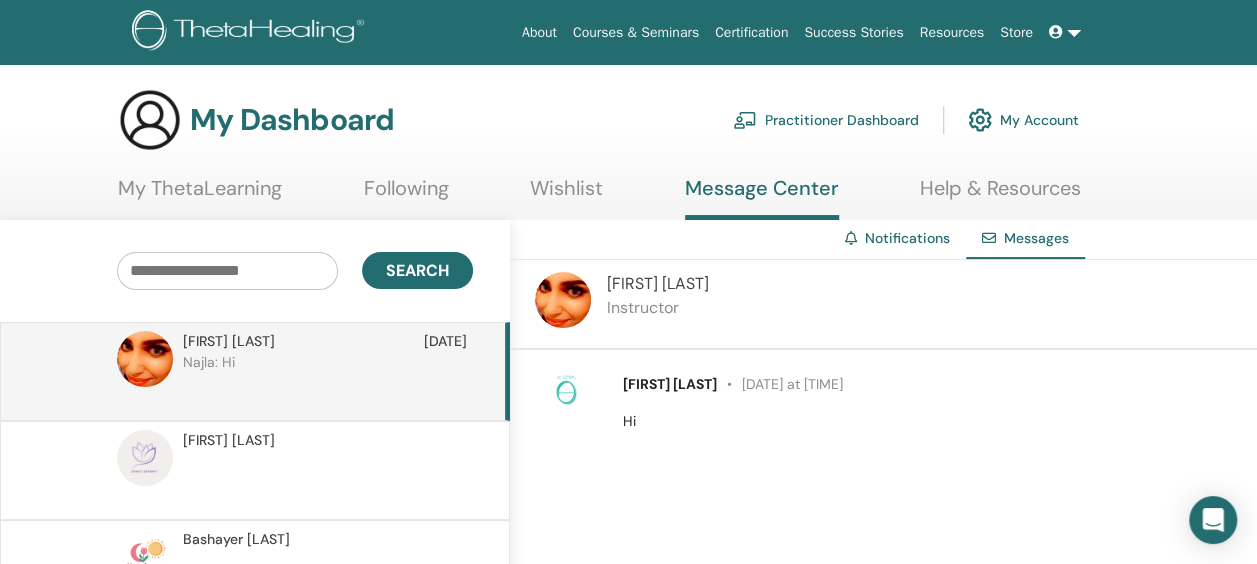 click at bounding box center [227, 271] 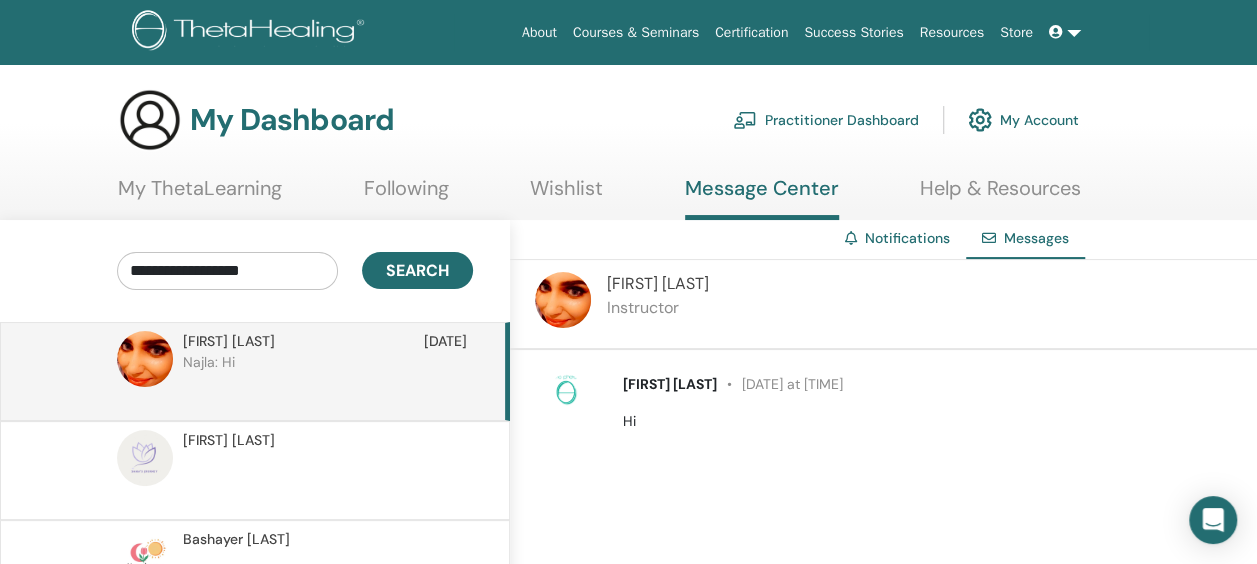 type on "**********" 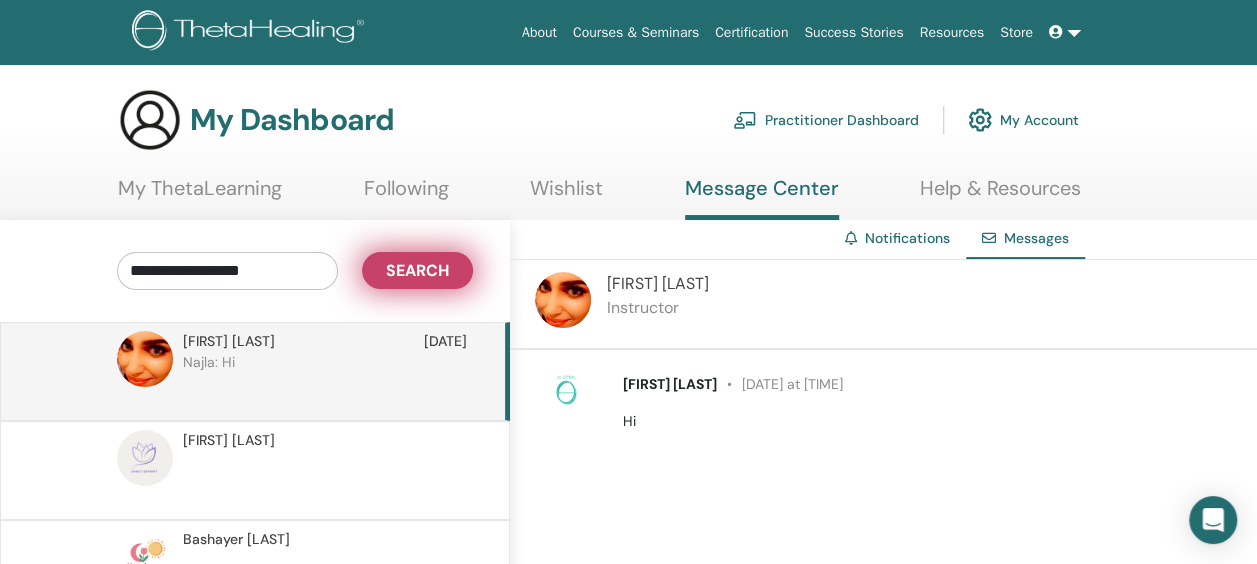click on "Search" at bounding box center [417, 270] 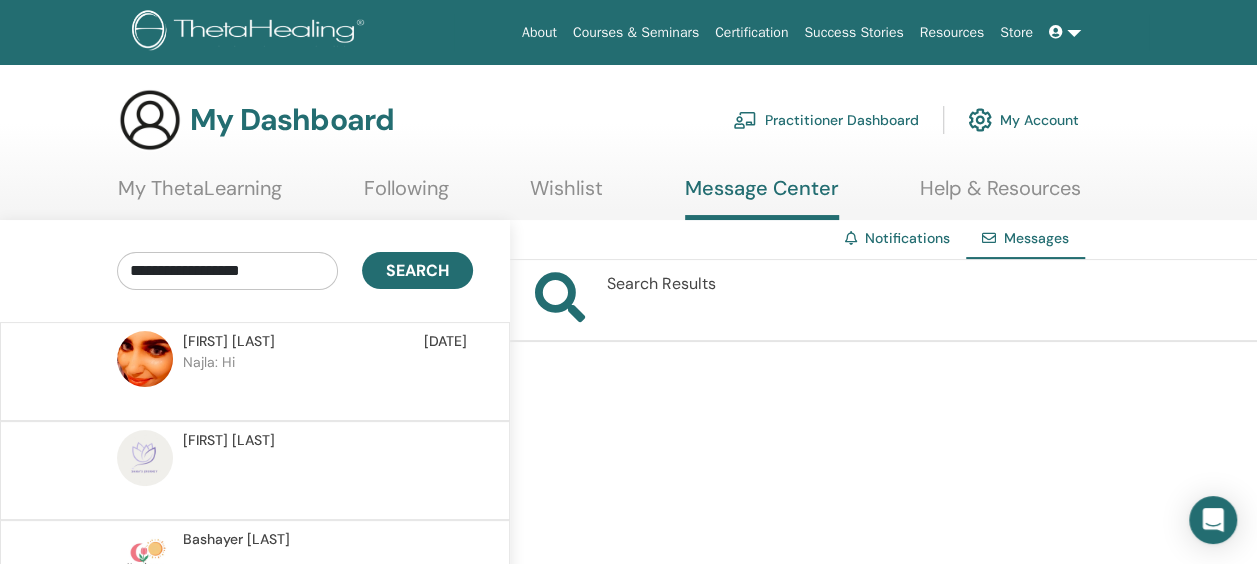 click at bounding box center [145, 359] 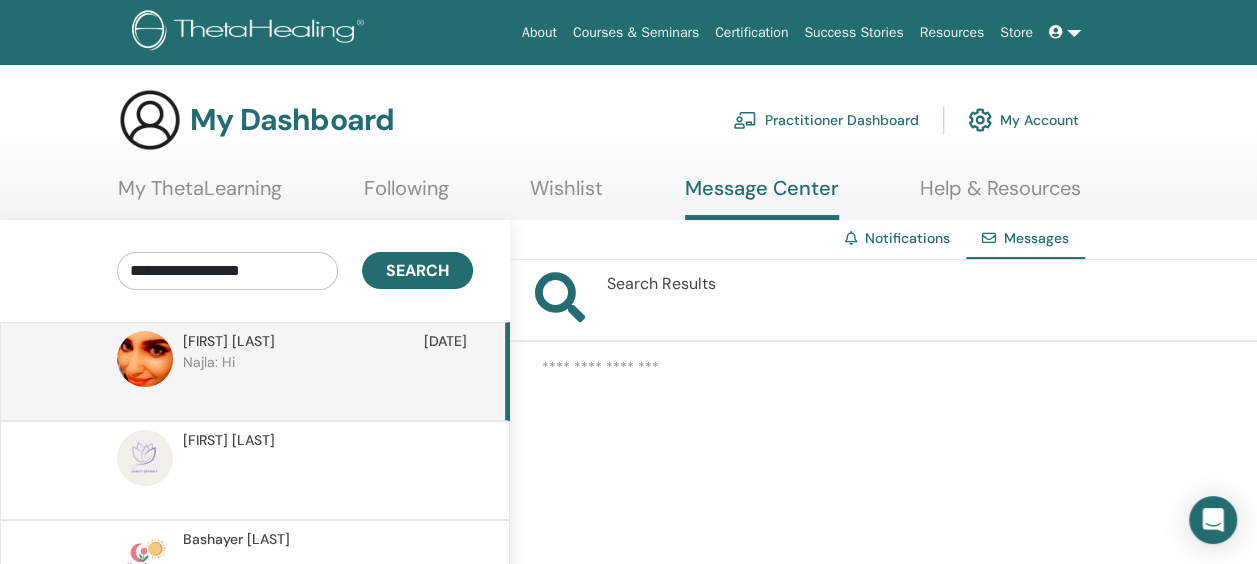 click at bounding box center [145, 359] 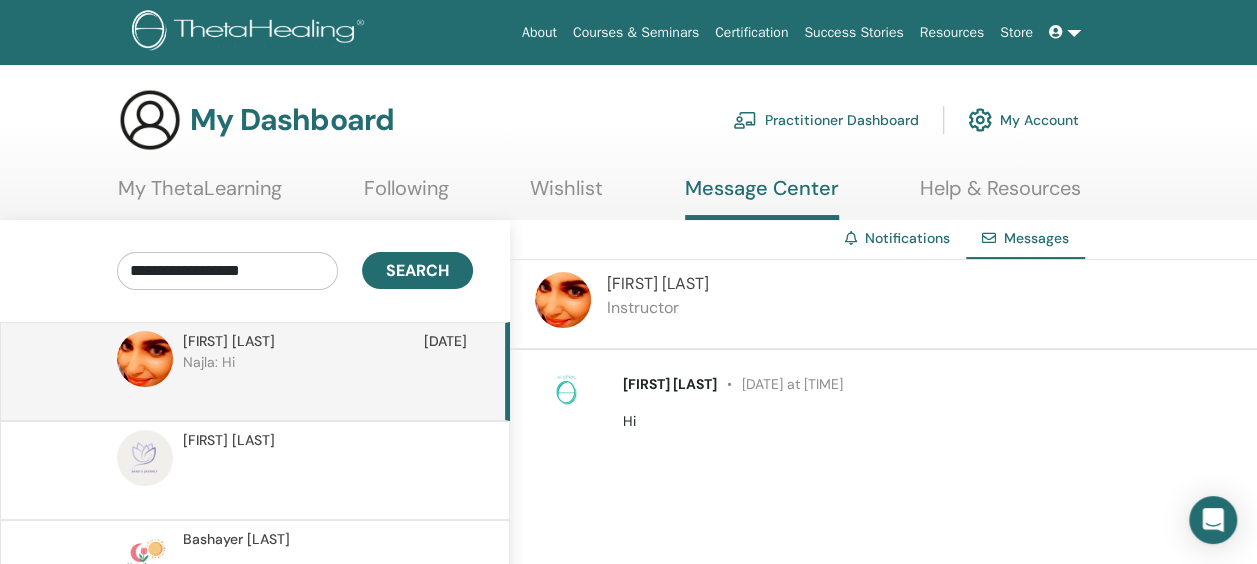 click at bounding box center [563, 300] 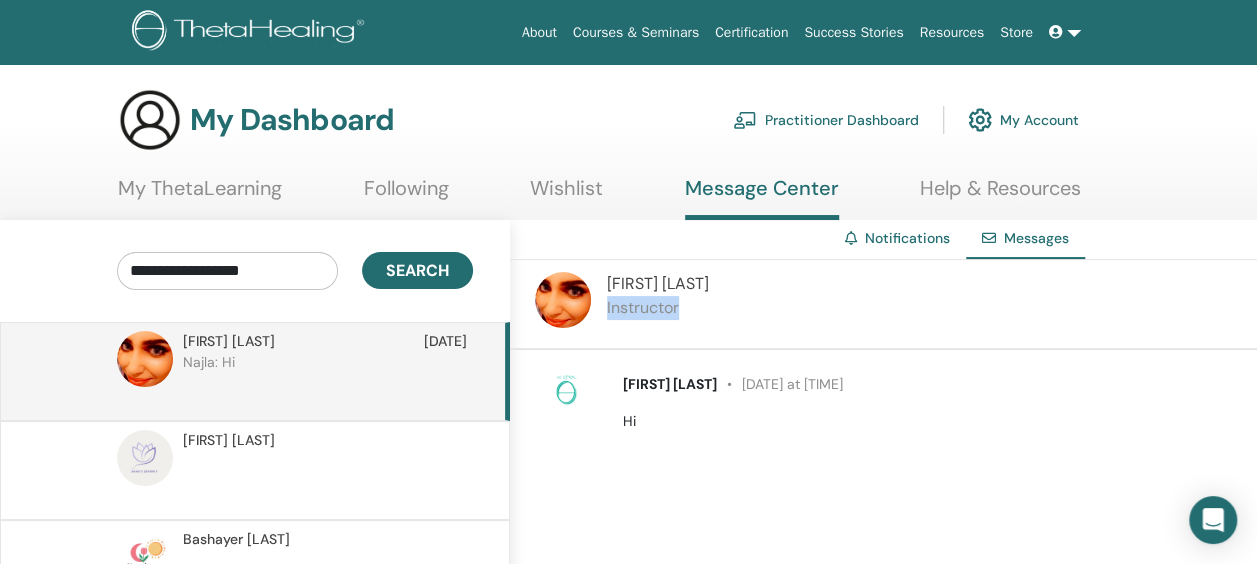 click on "Instructor" at bounding box center [658, 308] 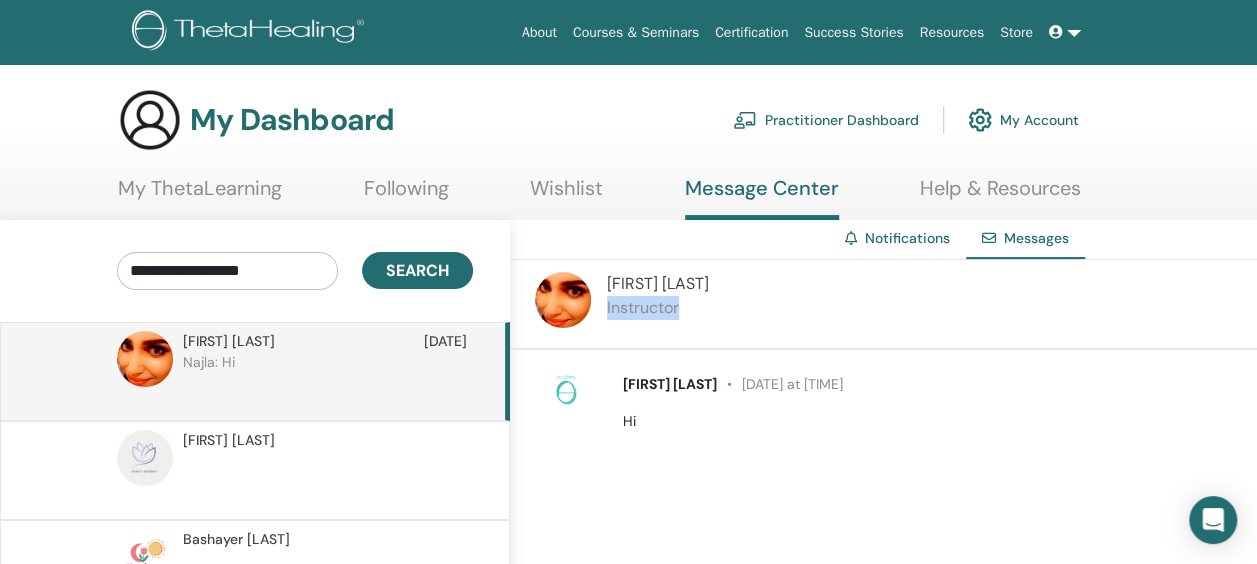click at bounding box center (145, 359) 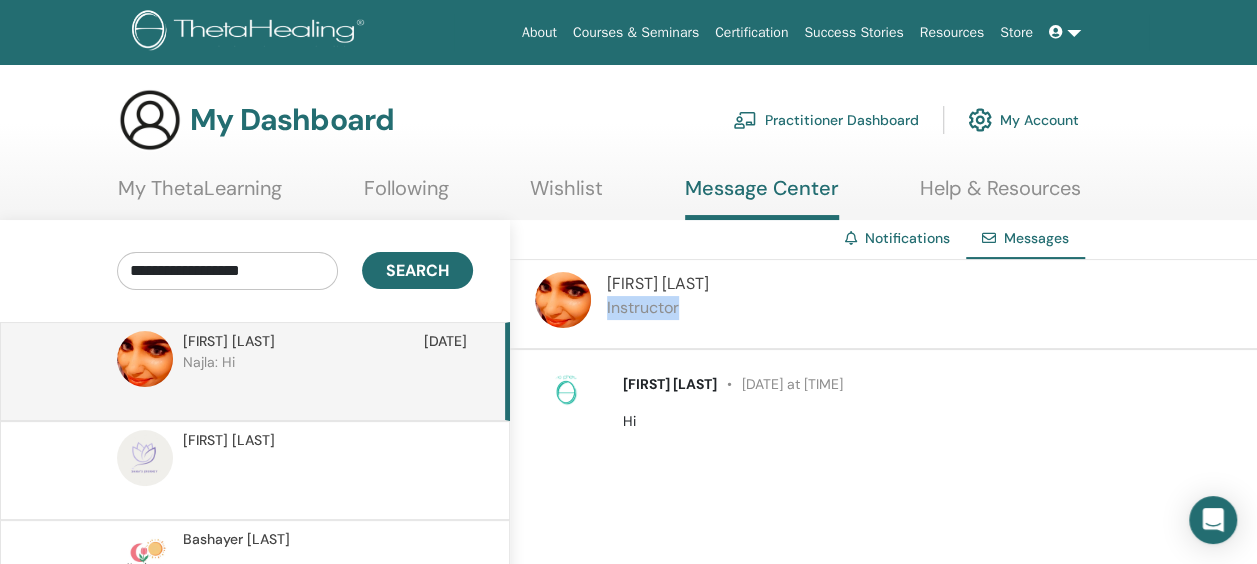 click at bounding box center [145, 359] 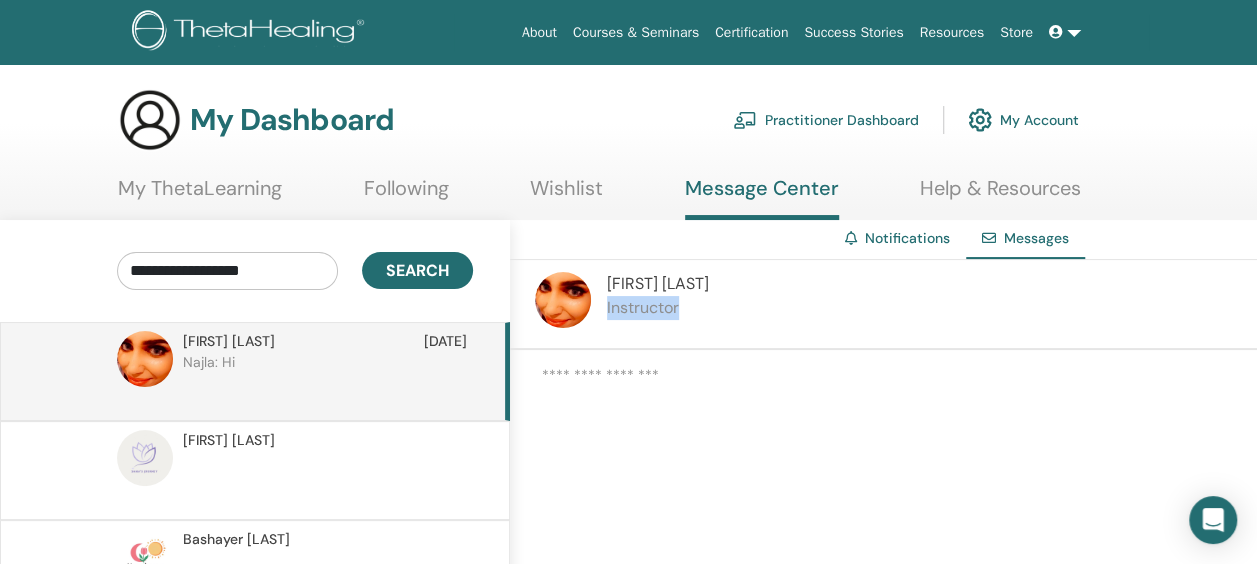 click at bounding box center [145, 359] 